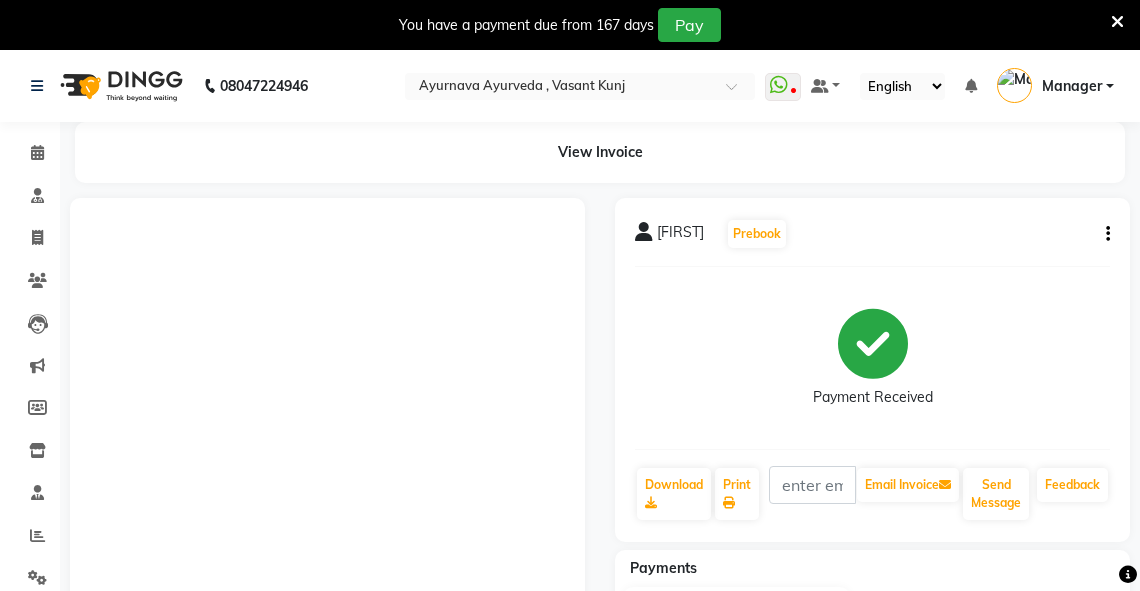 scroll, scrollTop: 317, scrollLeft: 0, axis: vertical 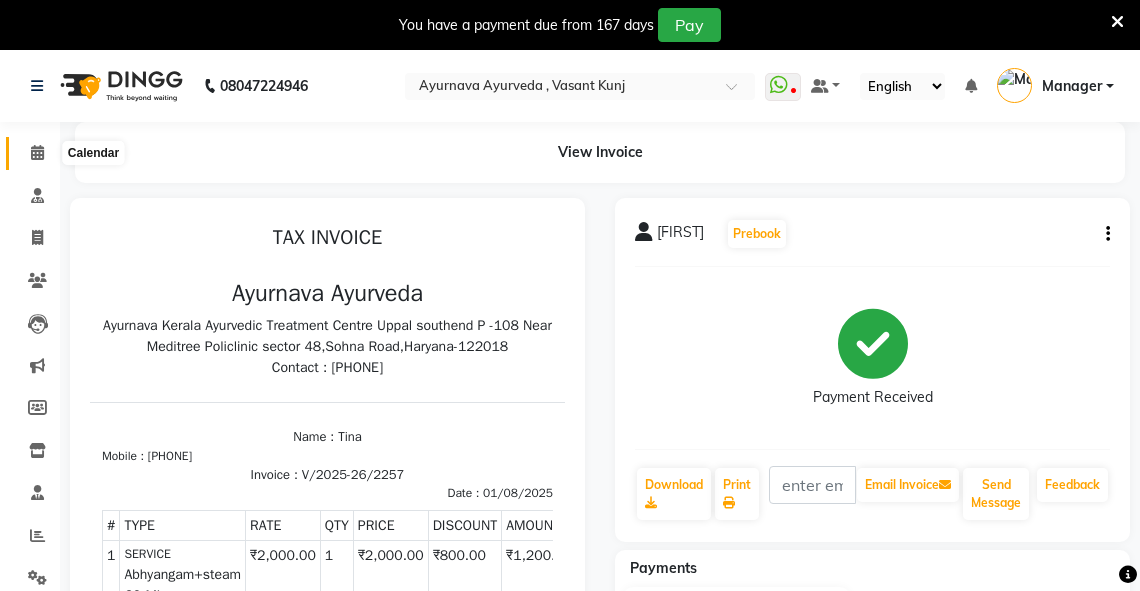 click 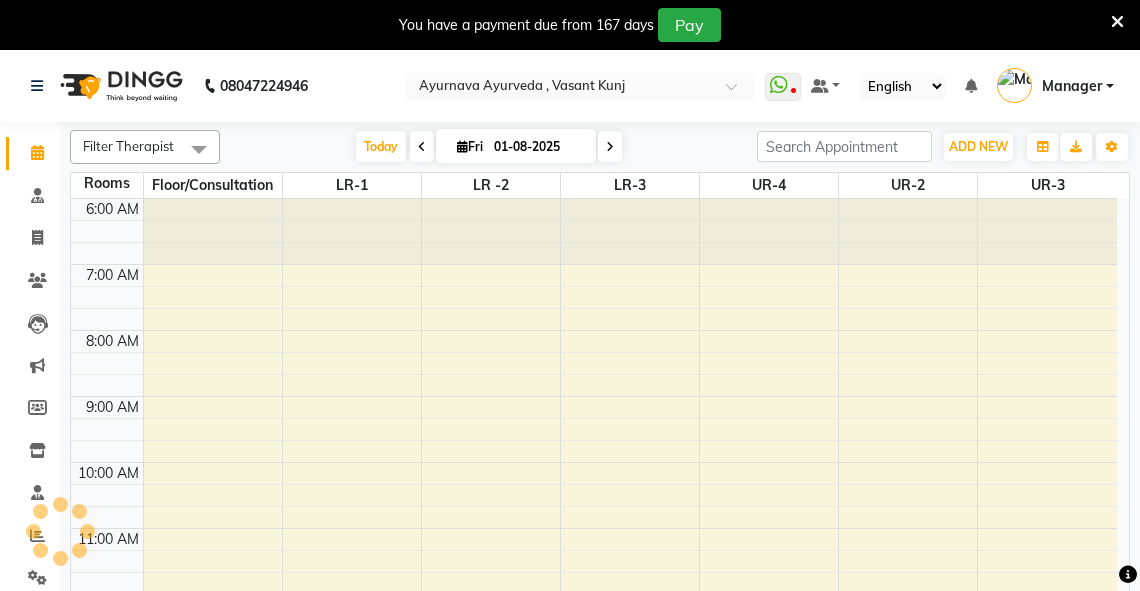 scroll, scrollTop: 0, scrollLeft: 0, axis: both 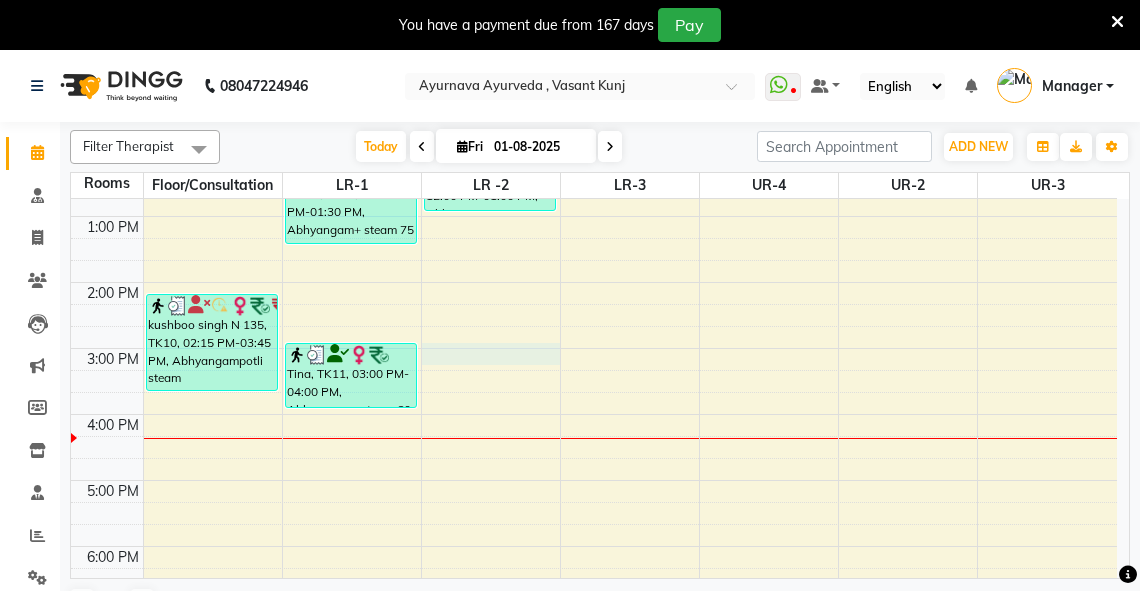 click on "6:00 AM 7:00 AM 8:00 AM 9:00 AM 10:00 AM 11:00 AM 12:00 PM 1:00 PM 2:00 PM 3:00 PM 4:00 PM 5:00 PM 6:00 PM 7:00 PM 8:00 PM sheen T 25%, TK08, 10:00 AM-10:45 AM, abhyangam(L)+Potli(L) sheen T 25%, TK08, 10:45 AM-11:30 AM, abhyangam(L)+Potli(L) sheen T 25%, TK08, 11:30 AM-12:15 PM, abhyangam(L)+Potli(L) [FIRST] [LAST] N 135, TK10, 02:15 PM-03:45 PM, Abhyangampotli steam Dr Sarkar -646, TK01, 08:00 AM-08:45 AM, Abhyangam rp arya 30K, TK06, 10:45 AM-11:30 AM, Abhyangam Veena, TK04, 12:15 PM-01:30 PM, Abhyangam+ steam 75 Min Tina, TK11, 03:00 PM-04:00 PM, Abhyangam+steam 60 Min manju singh (b 51), TK02, 08:15 AM-09:45 AM, Abhyangam sirodhara sunil goel N 60, TK07, 10:00 AM-11:00 AM, Abhyangam+steam 60 Min ajay solaki ss, TK05, 12:00 PM-01:00 PM, Abhyangam+steam 60 Min manju singh (b 51), TK03, 08:15 AM-09:45 AM, Abhyangam sirodhara poonam agrawal 45, TK09, 12:15 PM-12:45 PM, Pichu (large)" at bounding box center [594, 249] 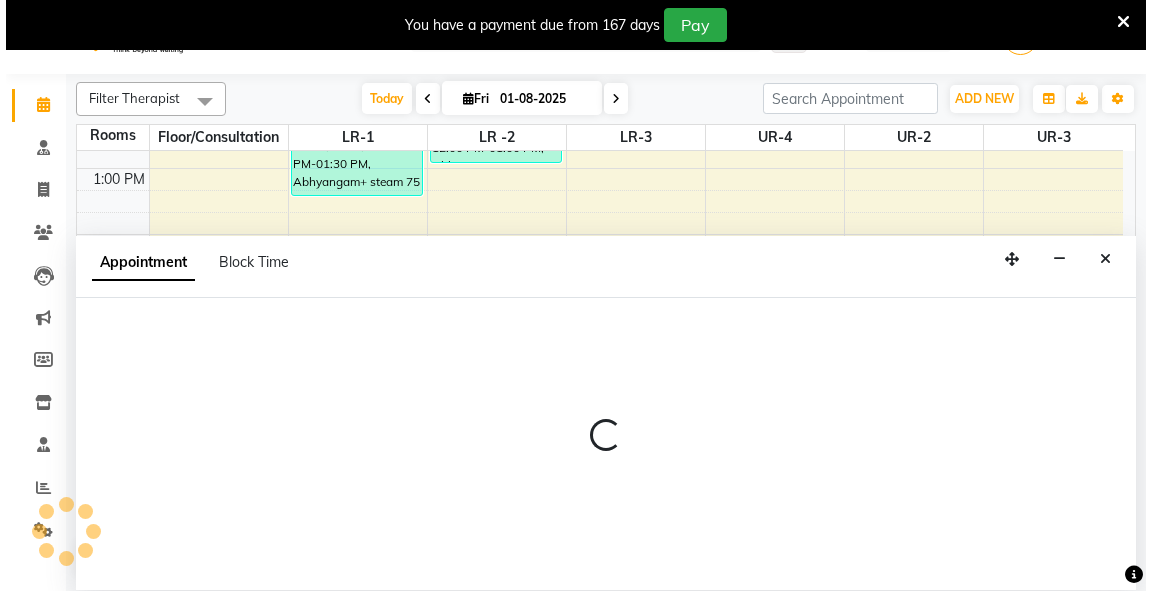 scroll, scrollTop: 50, scrollLeft: 0, axis: vertical 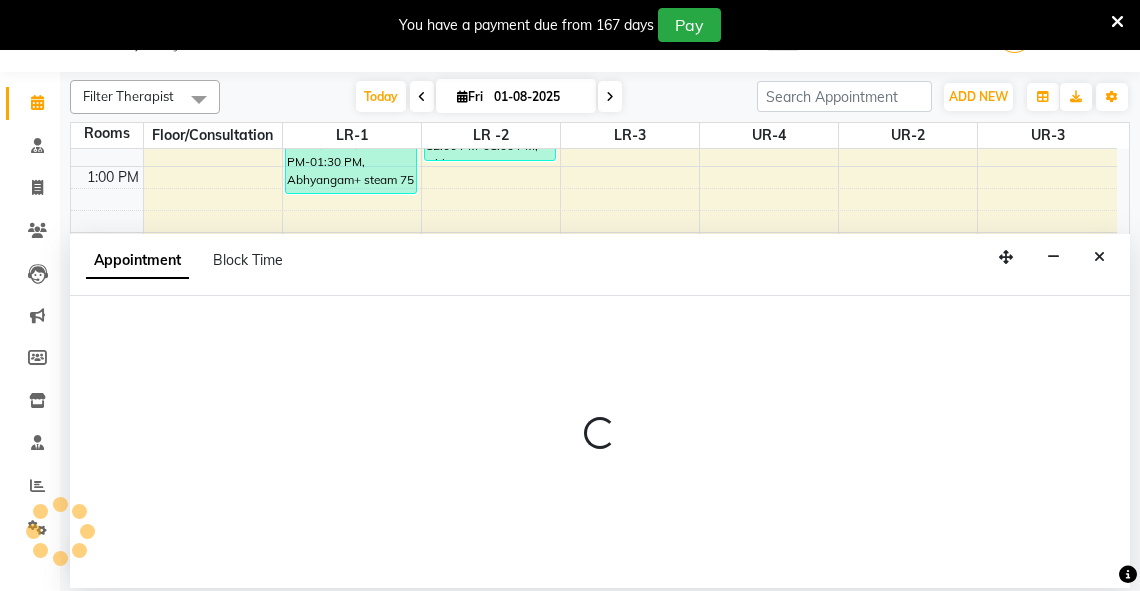 select on "900" 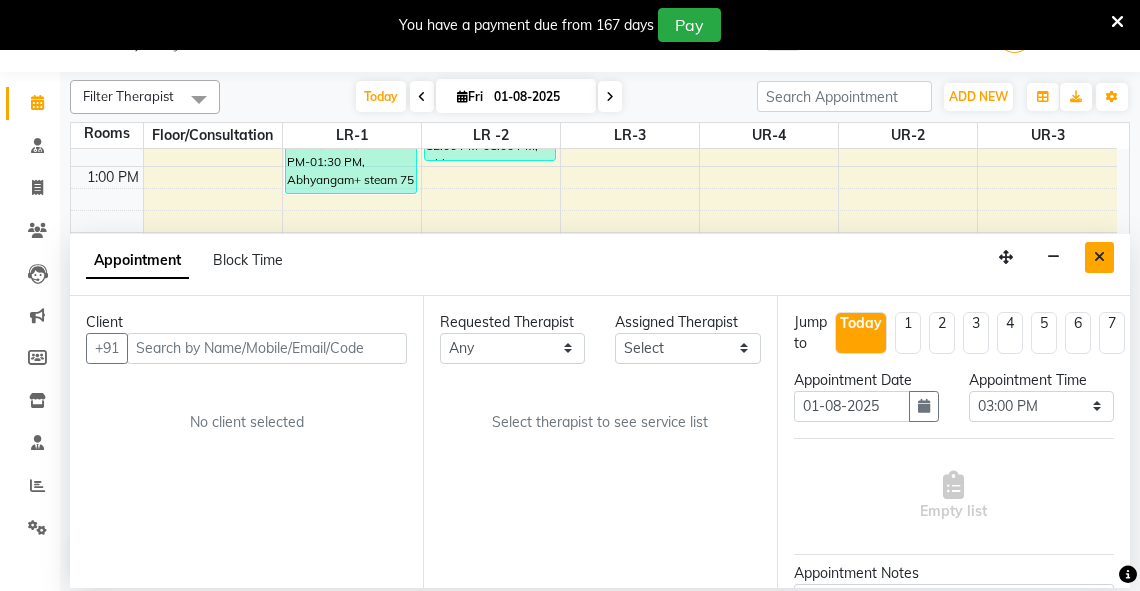 click at bounding box center [1099, 257] 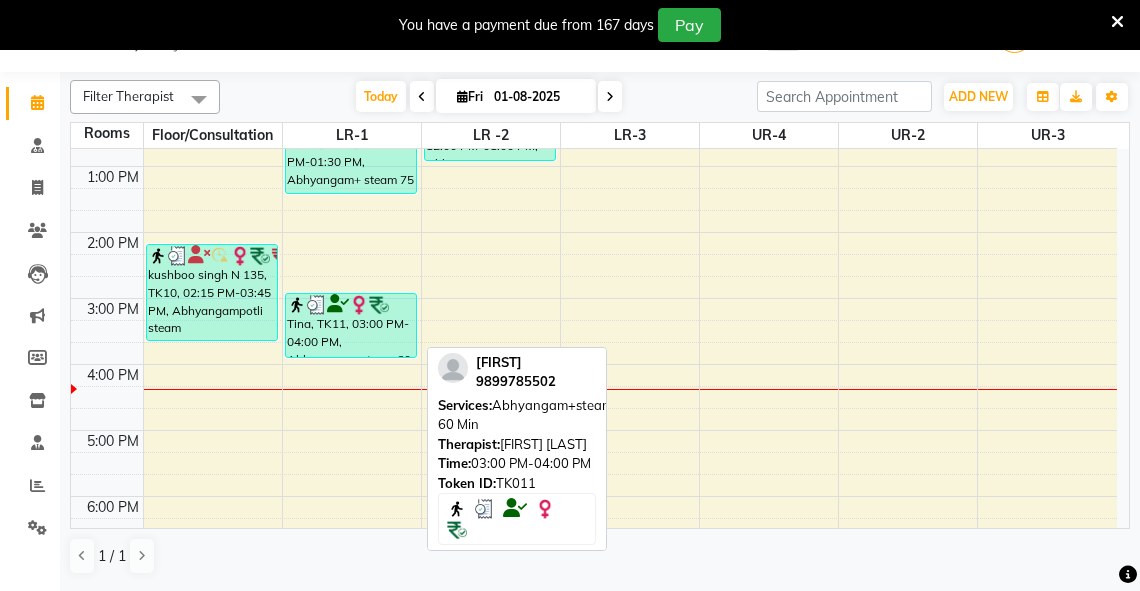 click on "Tina, TK11, 03:00 PM-04:00 PM, Abhyangam+steam 60 Min" at bounding box center (351, 325) 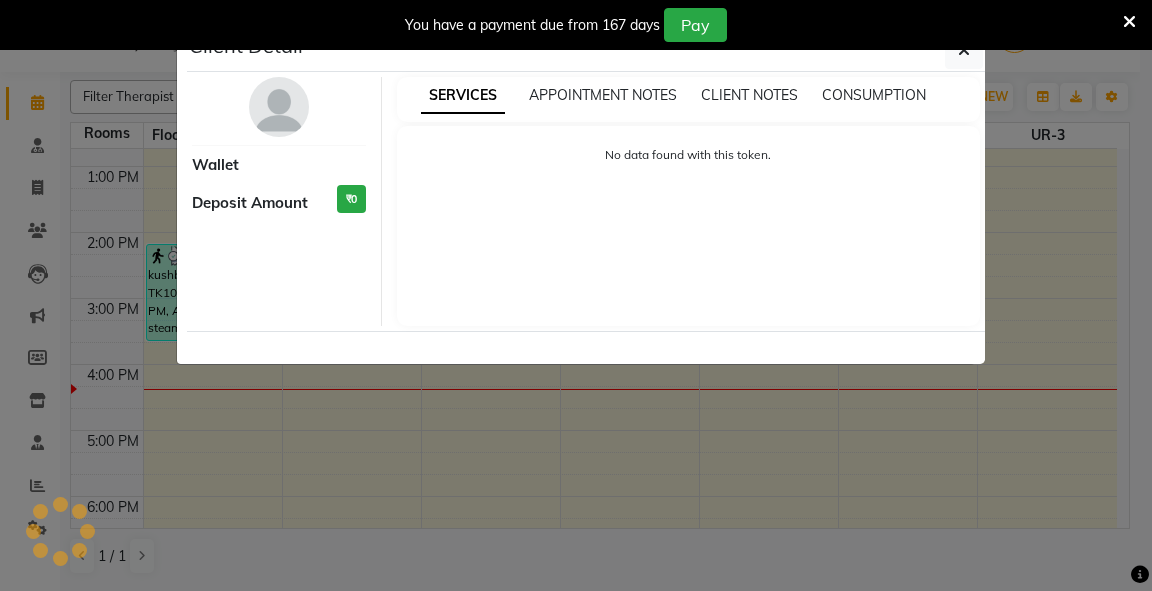 select on "3" 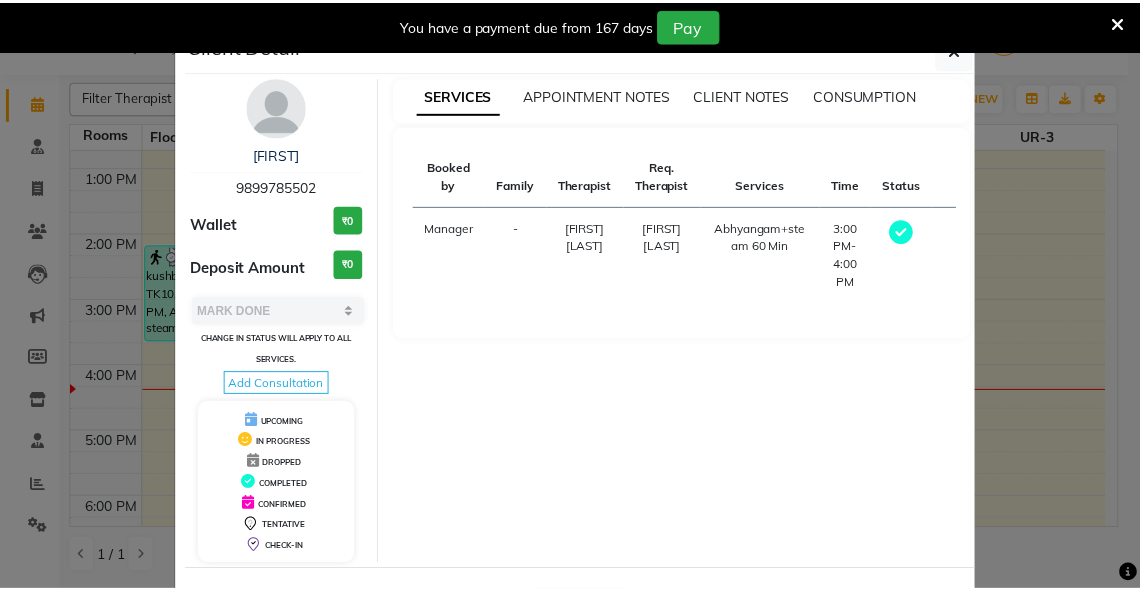scroll, scrollTop: 78, scrollLeft: 0, axis: vertical 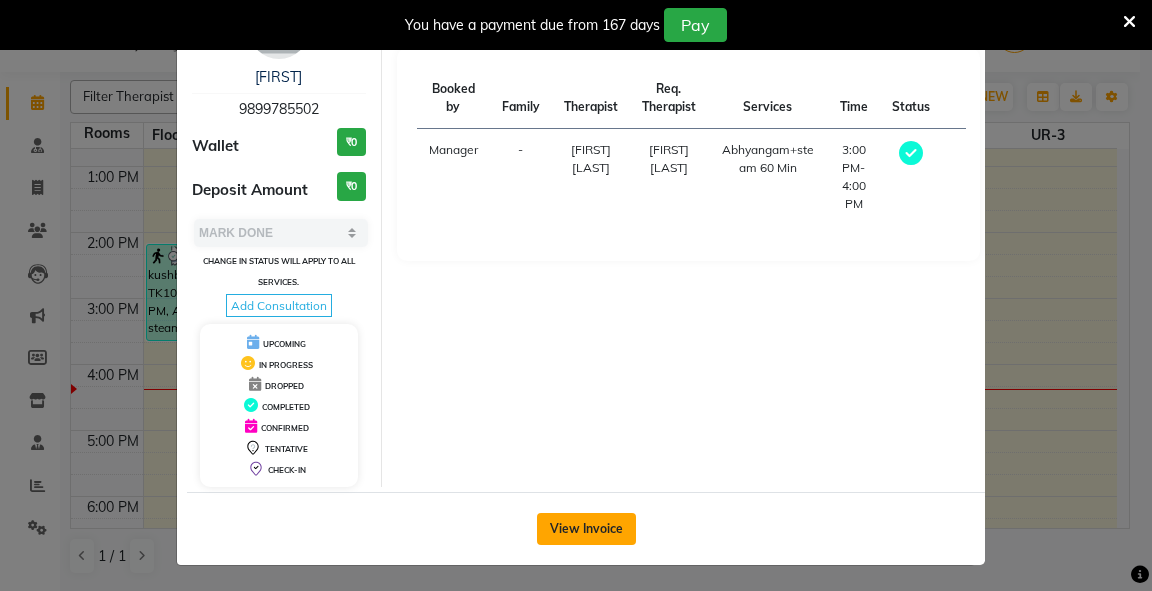 click on "View Invoice" 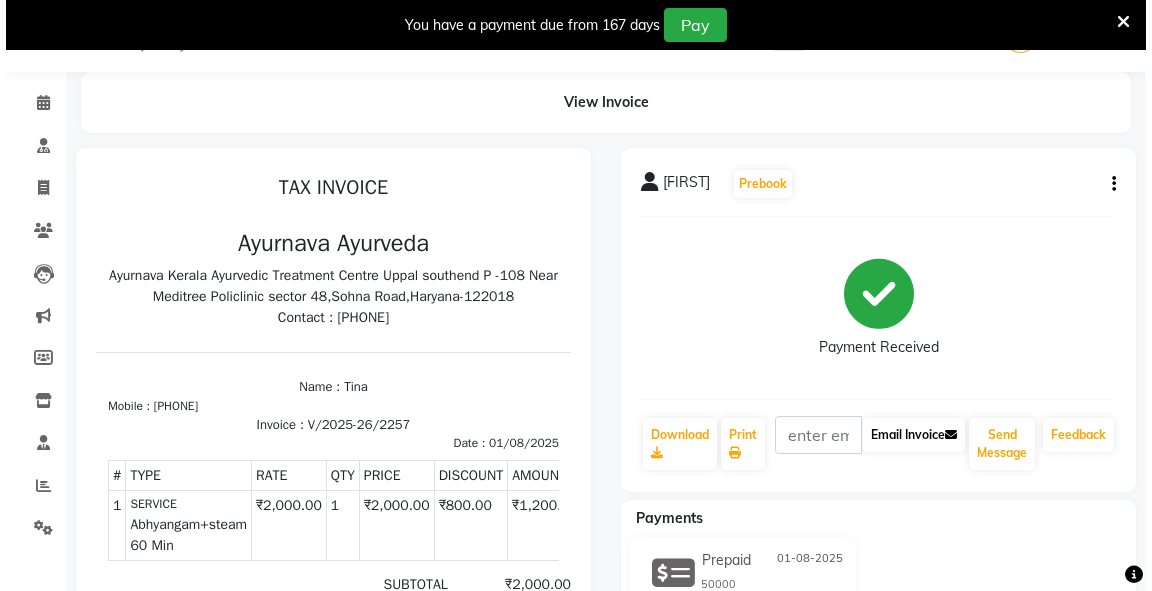 scroll, scrollTop: 0, scrollLeft: 0, axis: both 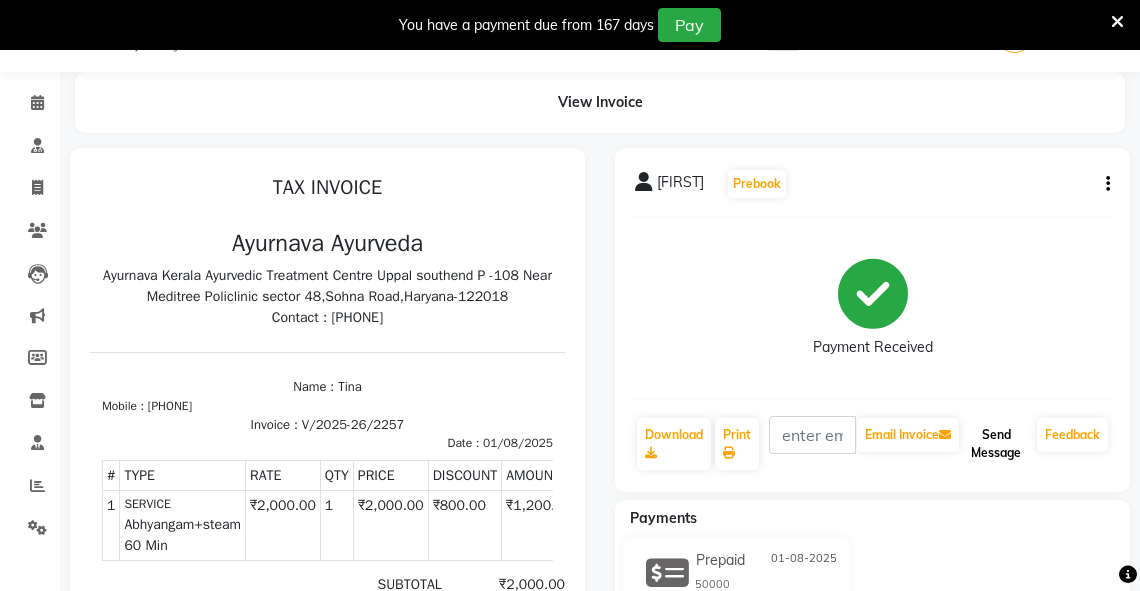click on "Send Message" 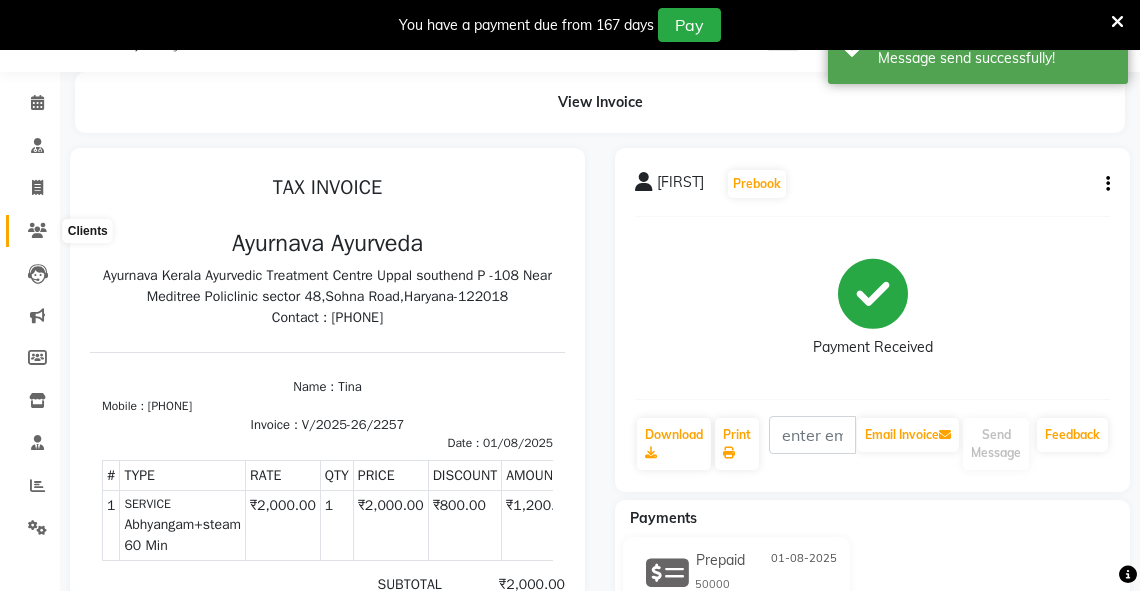 click 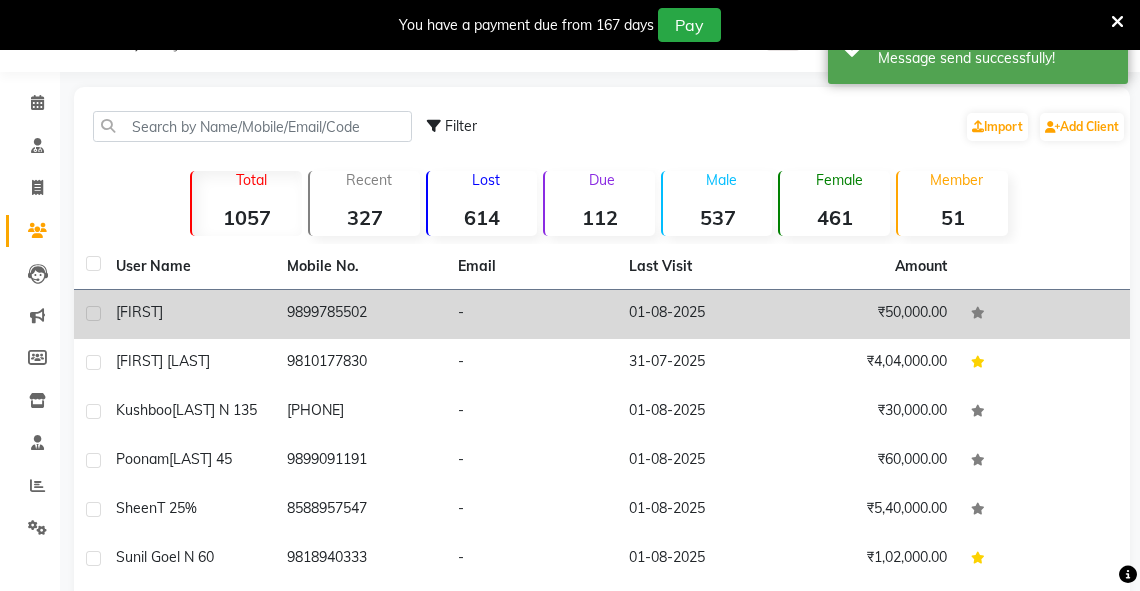 click on "[FIRST]" 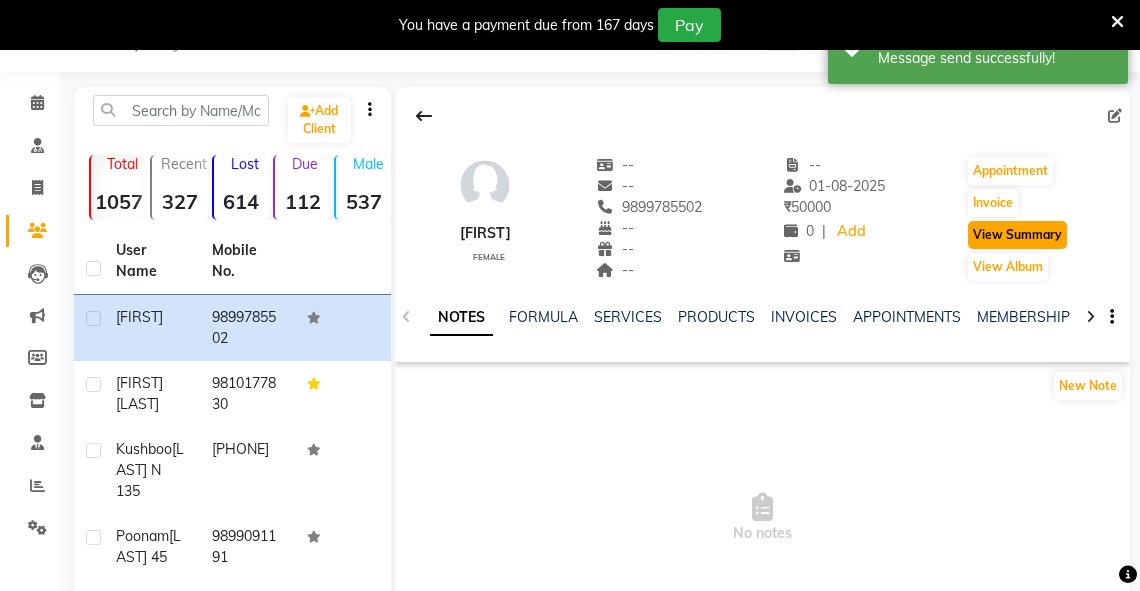 click on "View Summary" 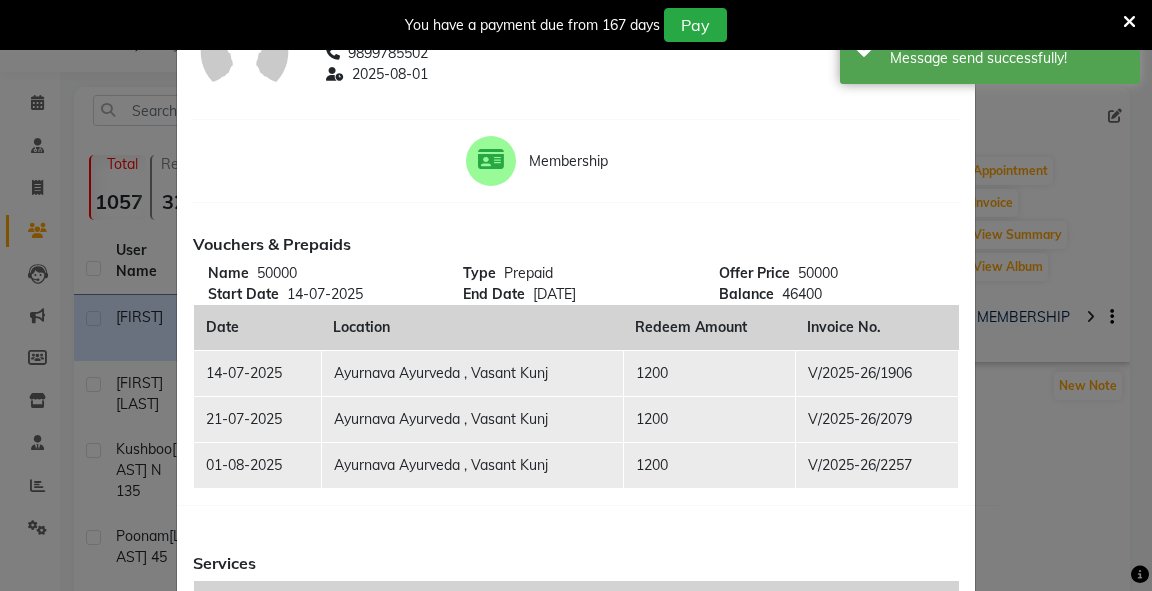 scroll, scrollTop: 121, scrollLeft: 0, axis: vertical 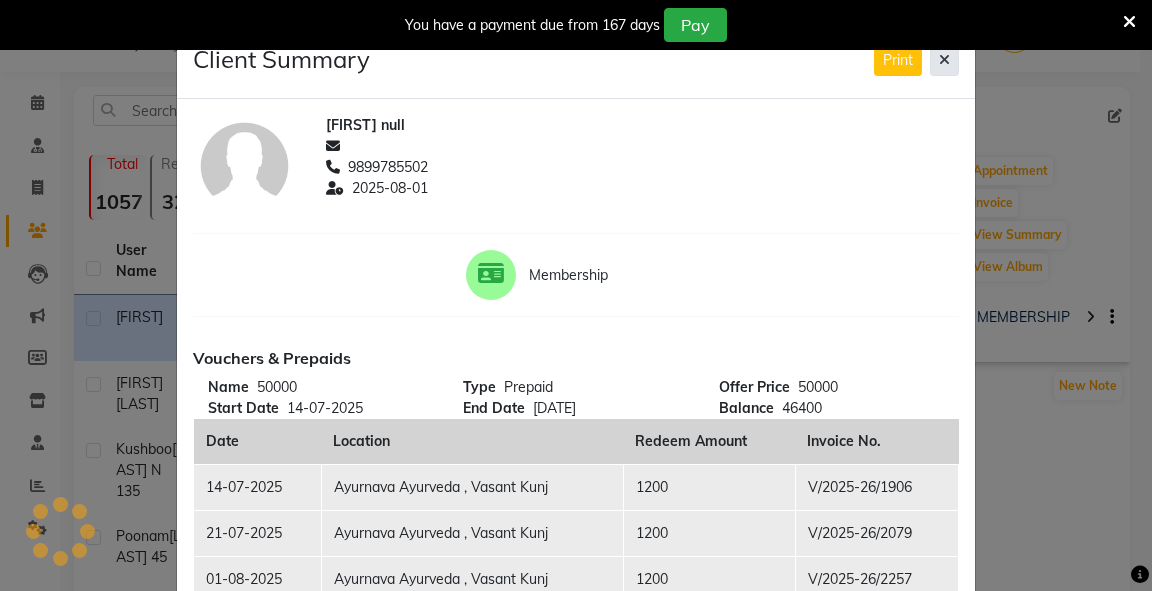 click 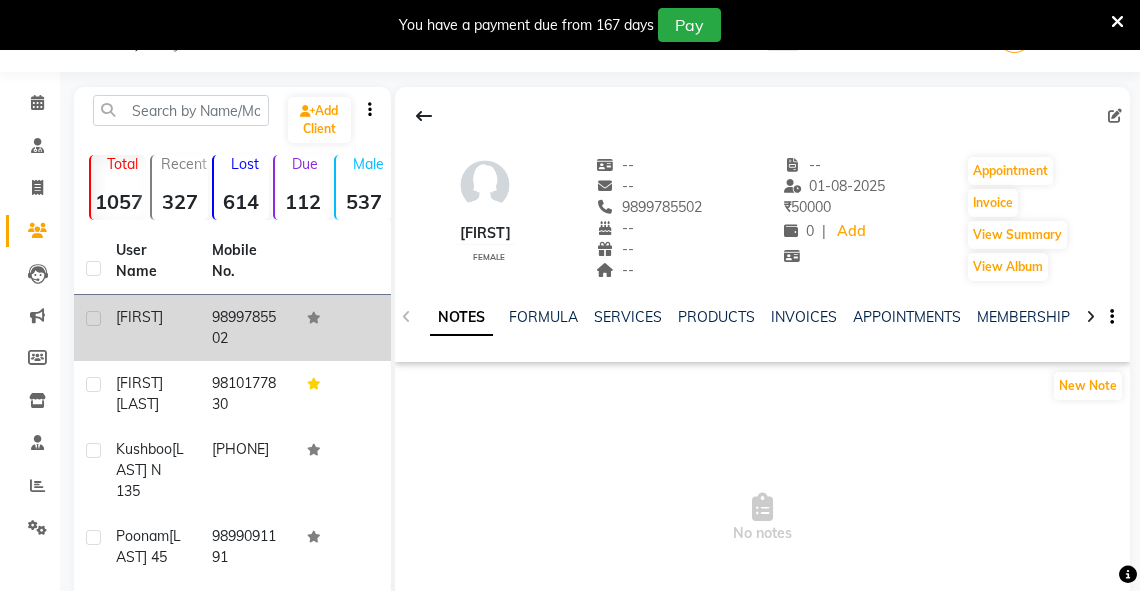 click on "9899785502" 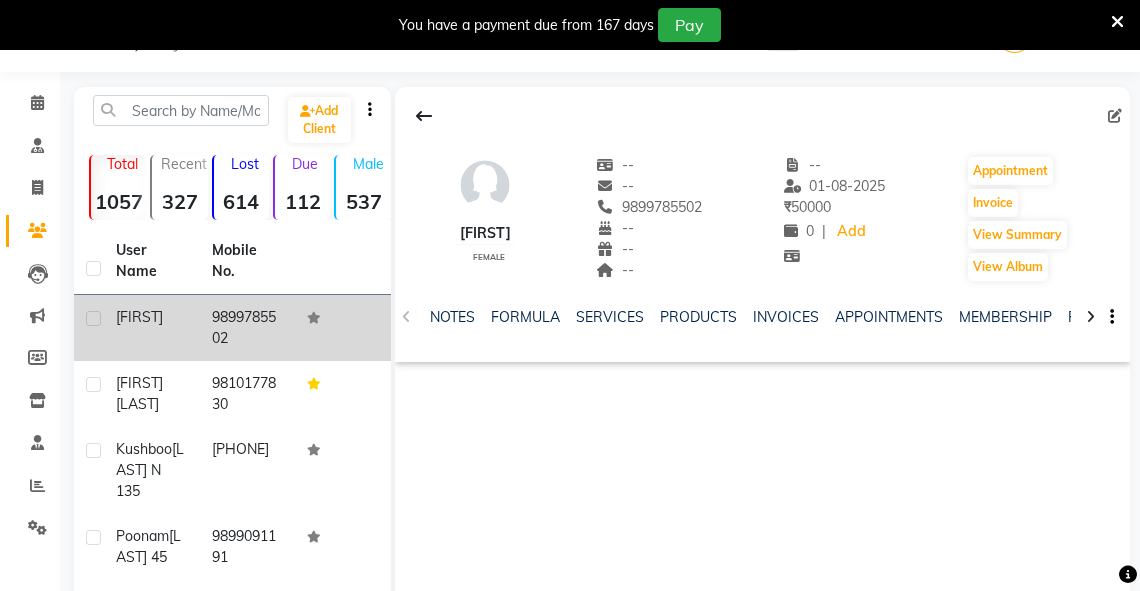 click on "9899785502" 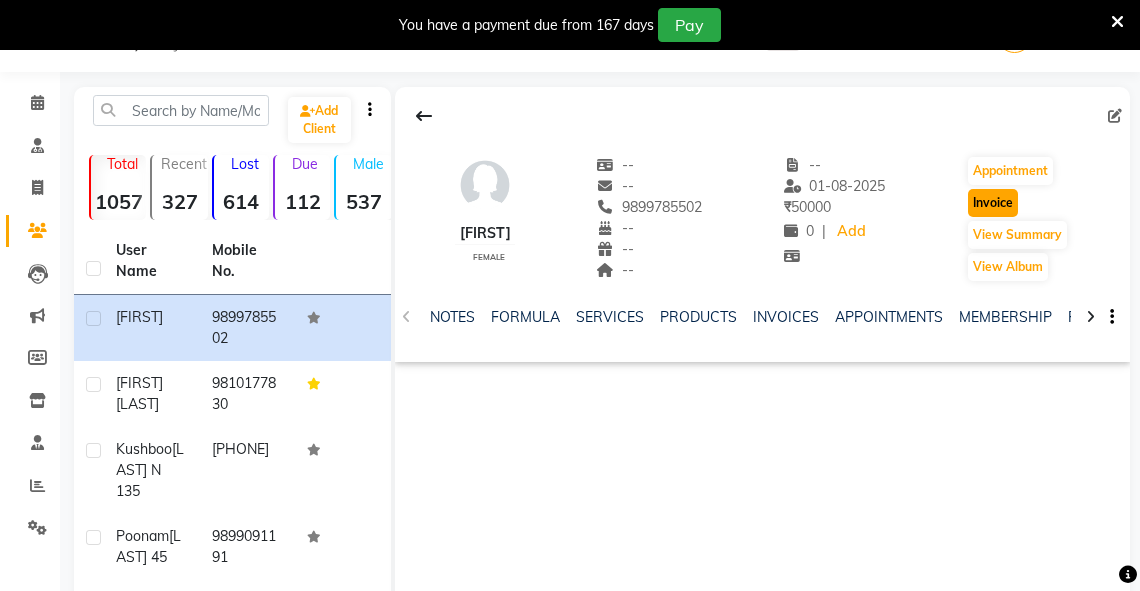 click on "Invoice" 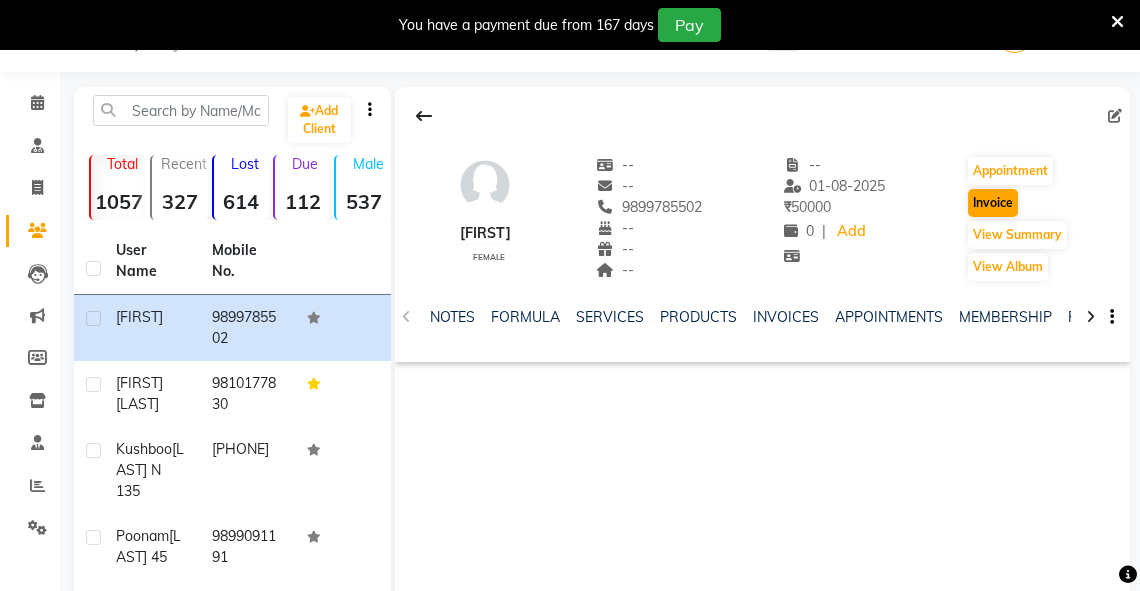 scroll, scrollTop: 60, scrollLeft: 0, axis: vertical 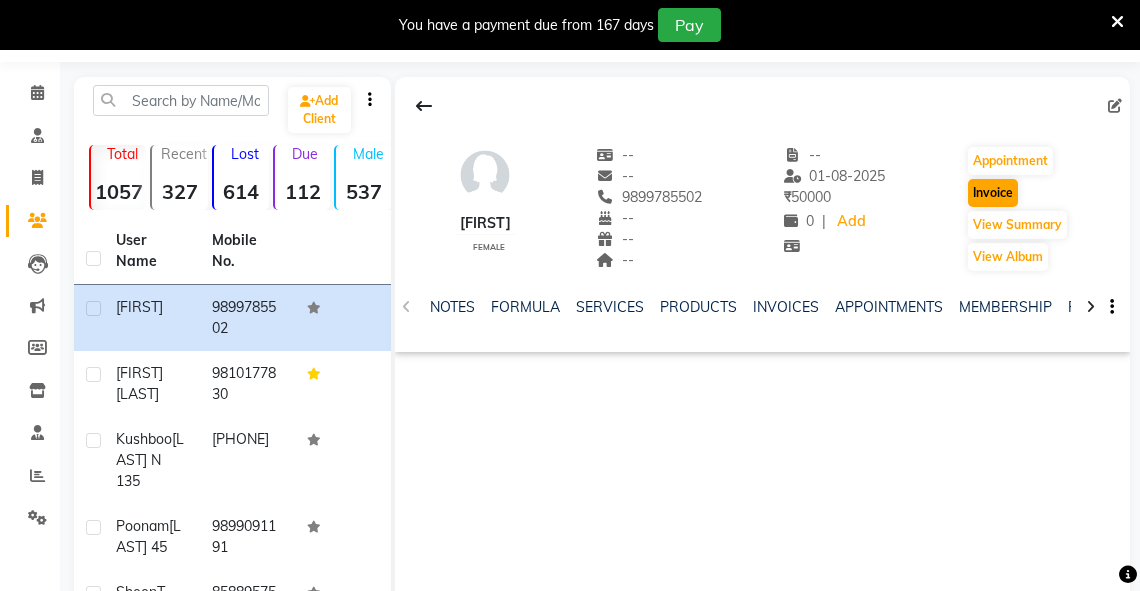 select on "5571" 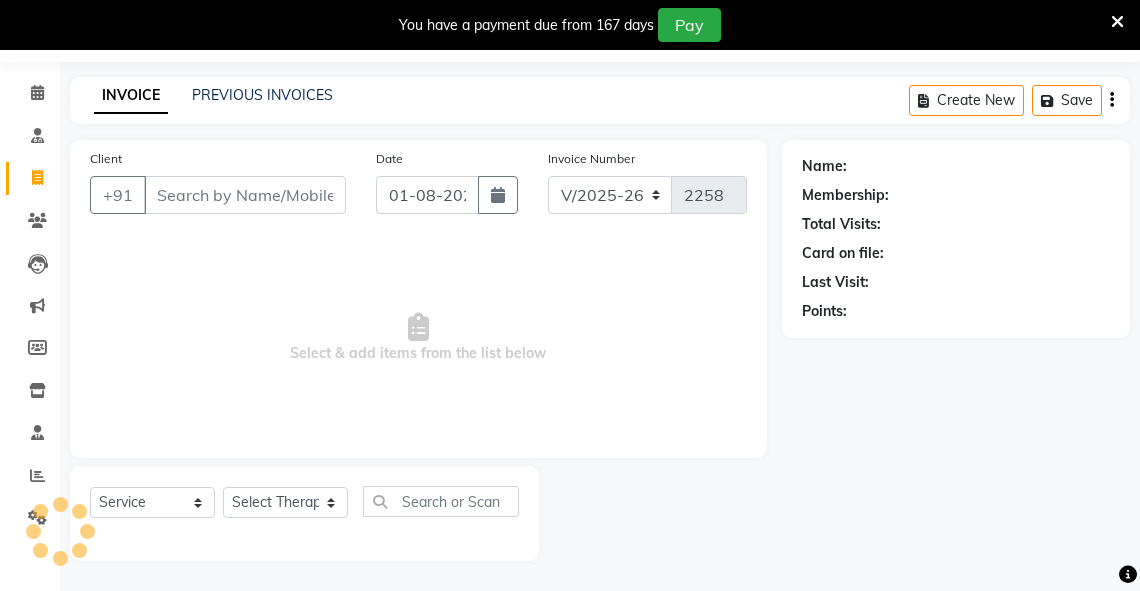 type on "9899785502" 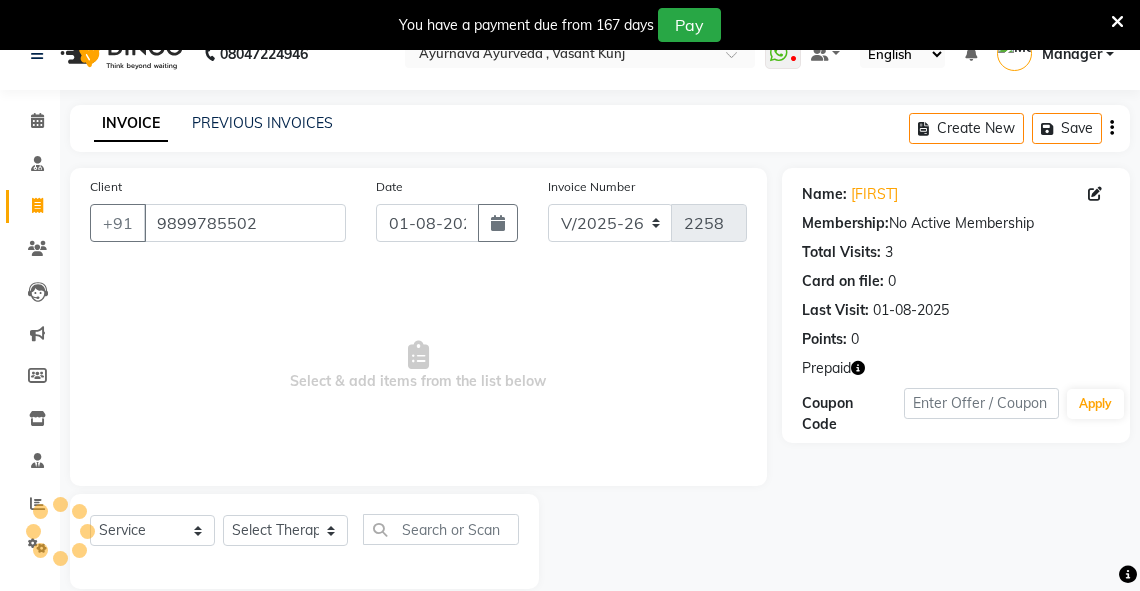scroll, scrollTop: 5, scrollLeft: 0, axis: vertical 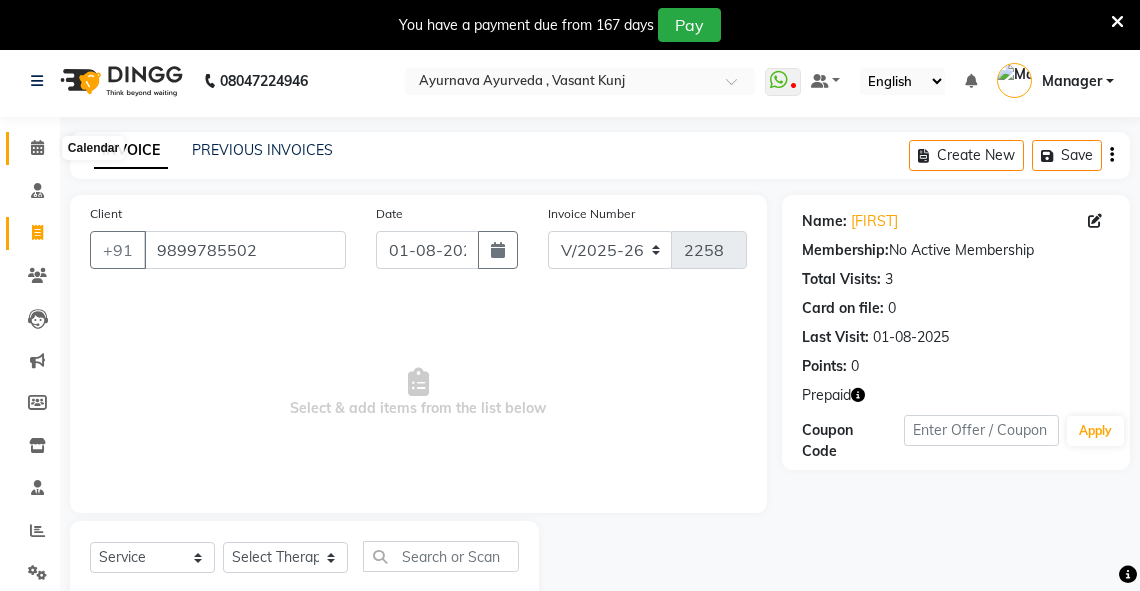 click 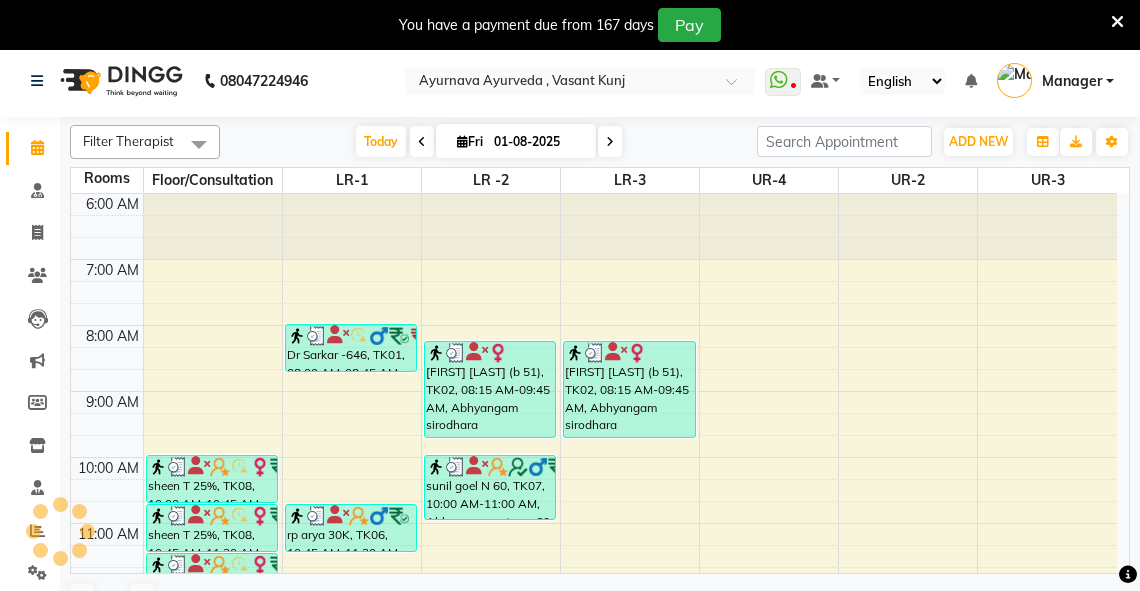 scroll, scrollTop: 0, scrollLeft: 0, axis: both 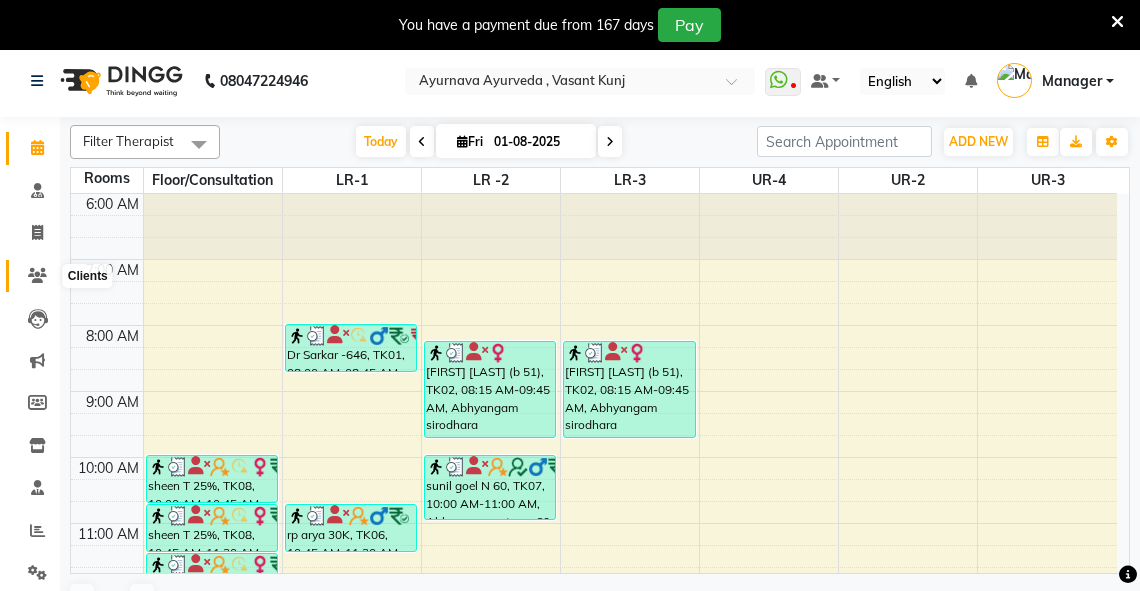 click 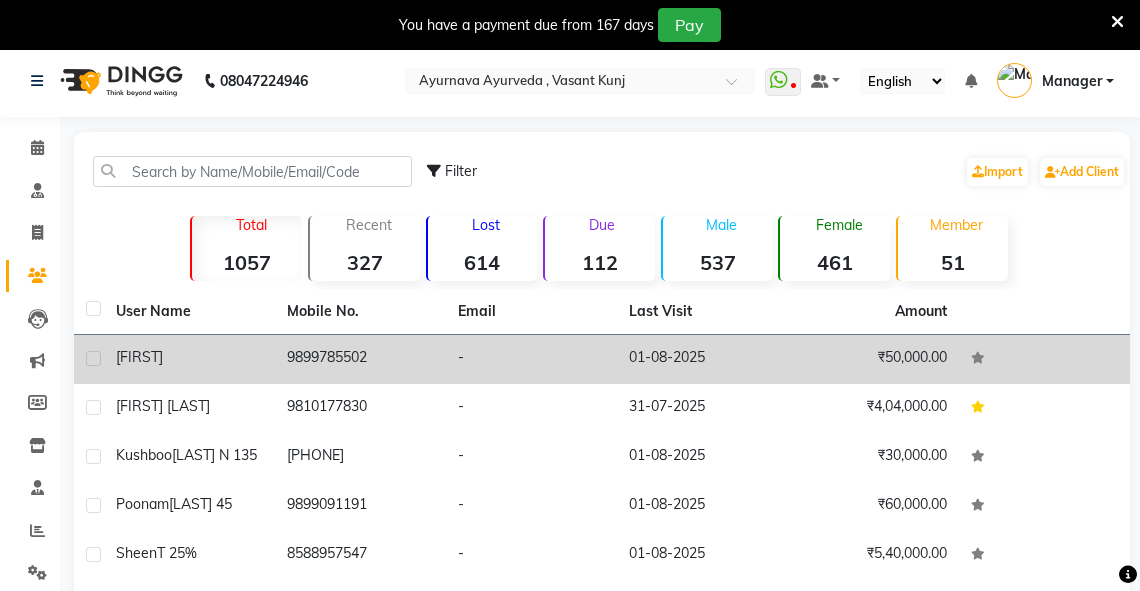 click on "[FIRST]" 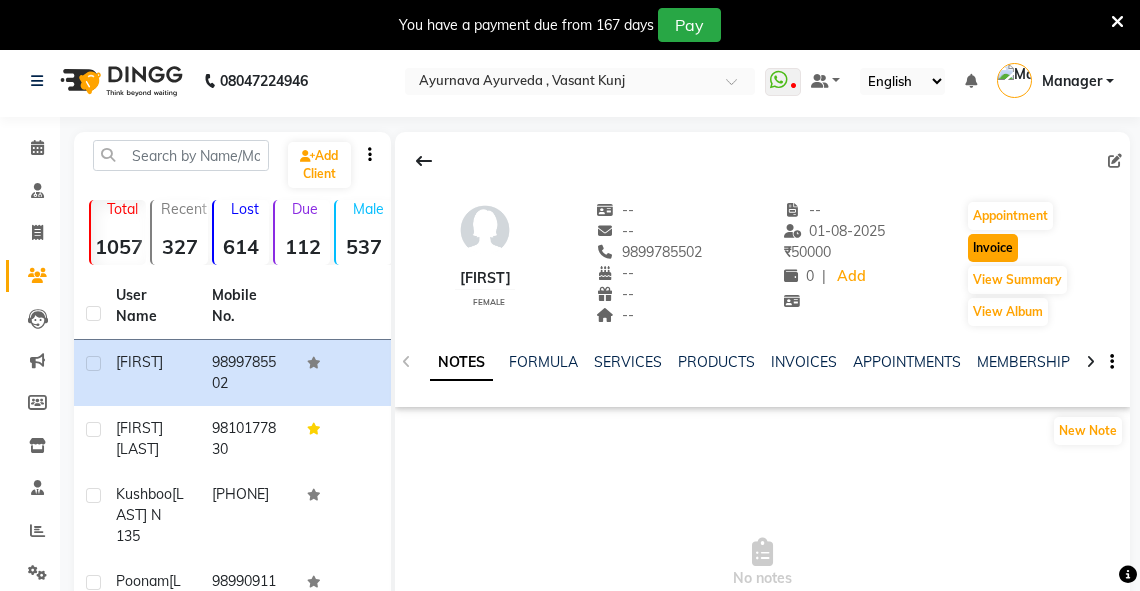 click on "Invoice" 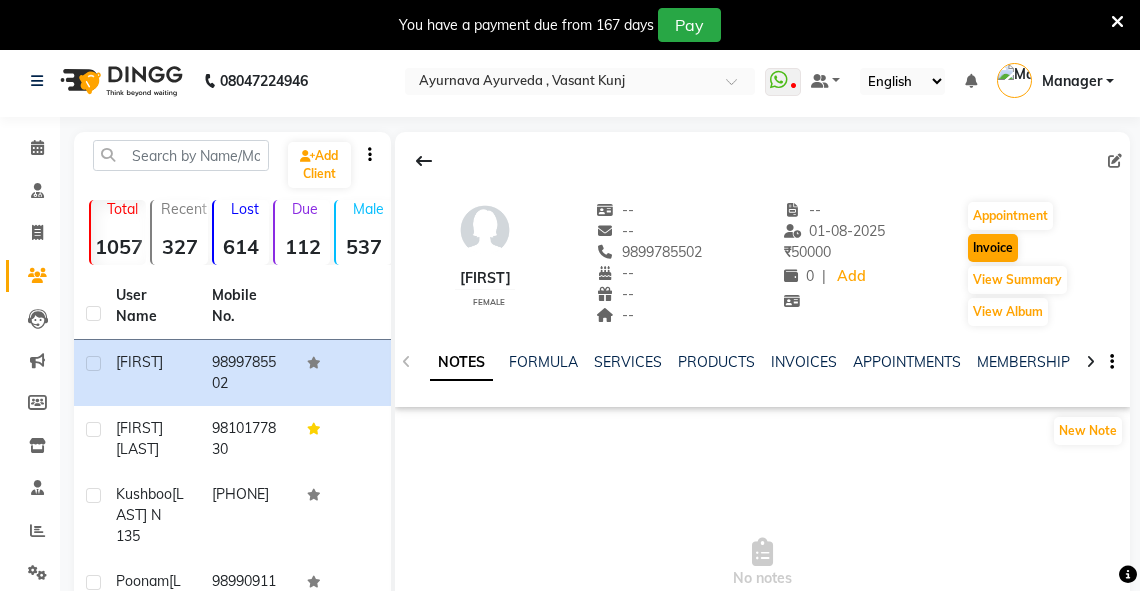 select on "service" 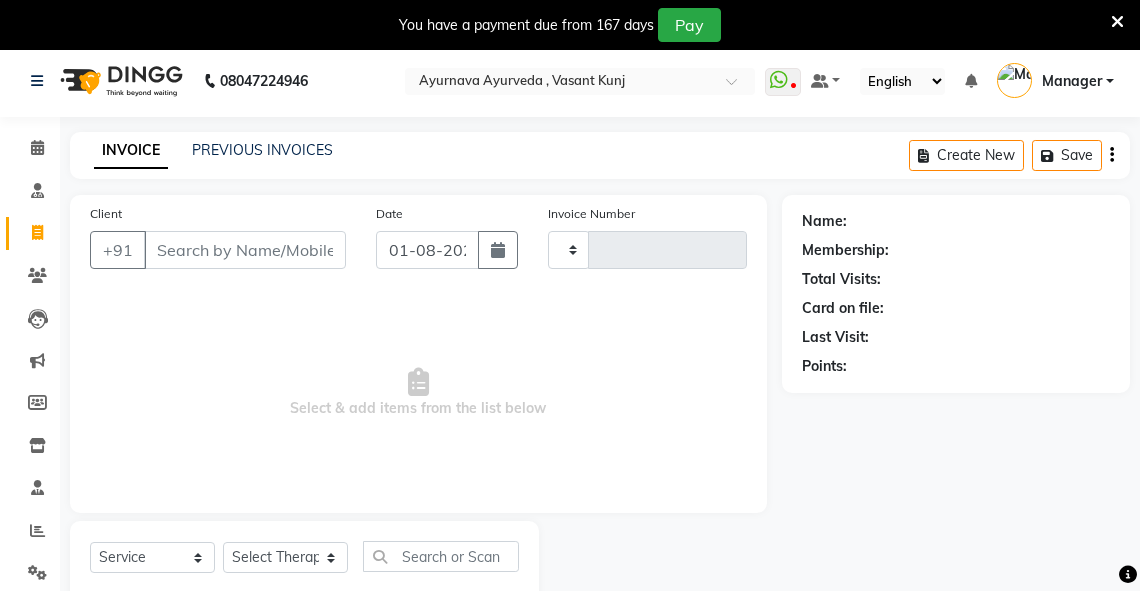scroll, scrollTop: 60, scrollLeft: 0, axis: vertical 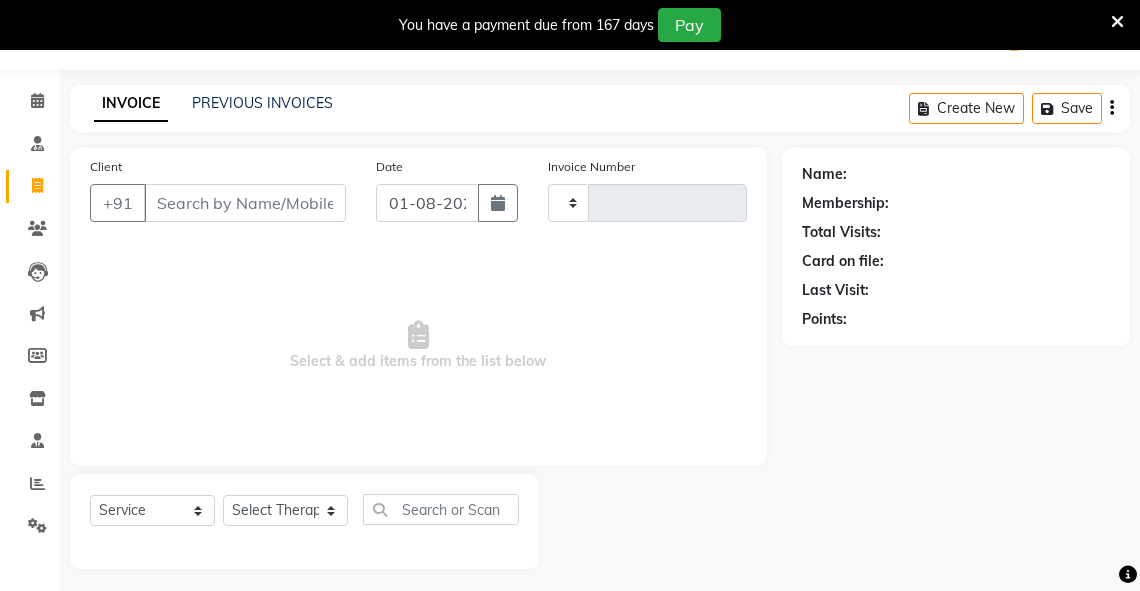 type on "2258" 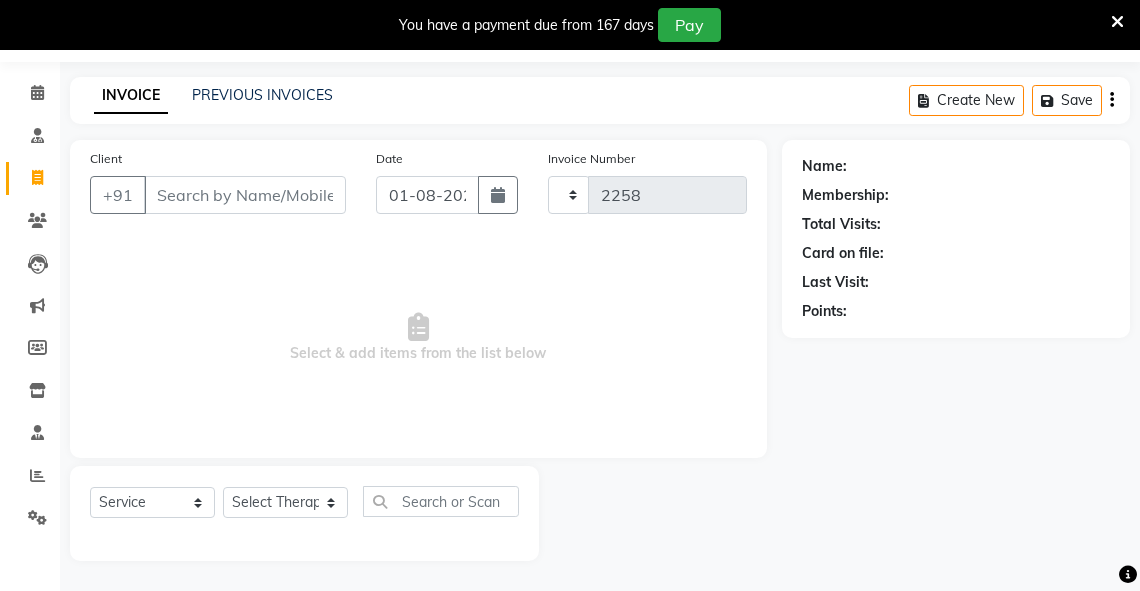 select on "5571" 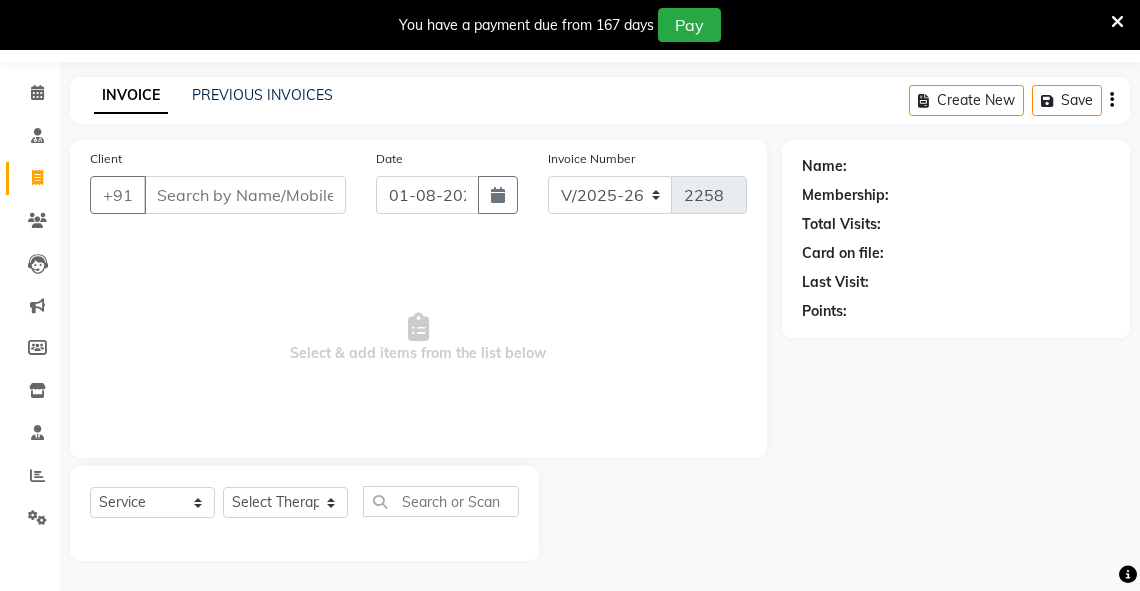 type on "9899785502" 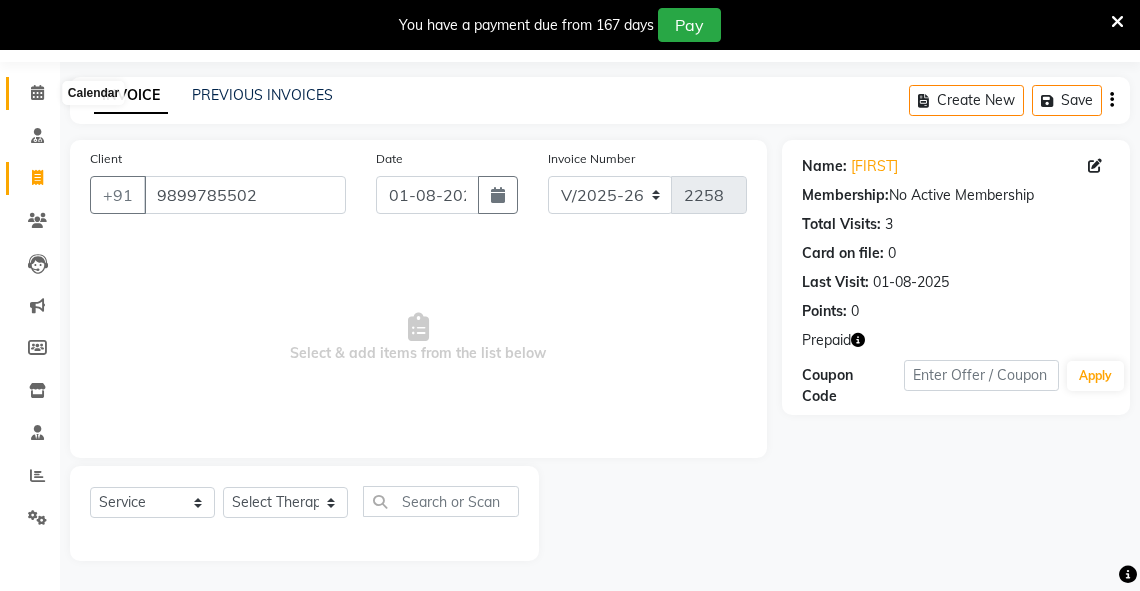 click 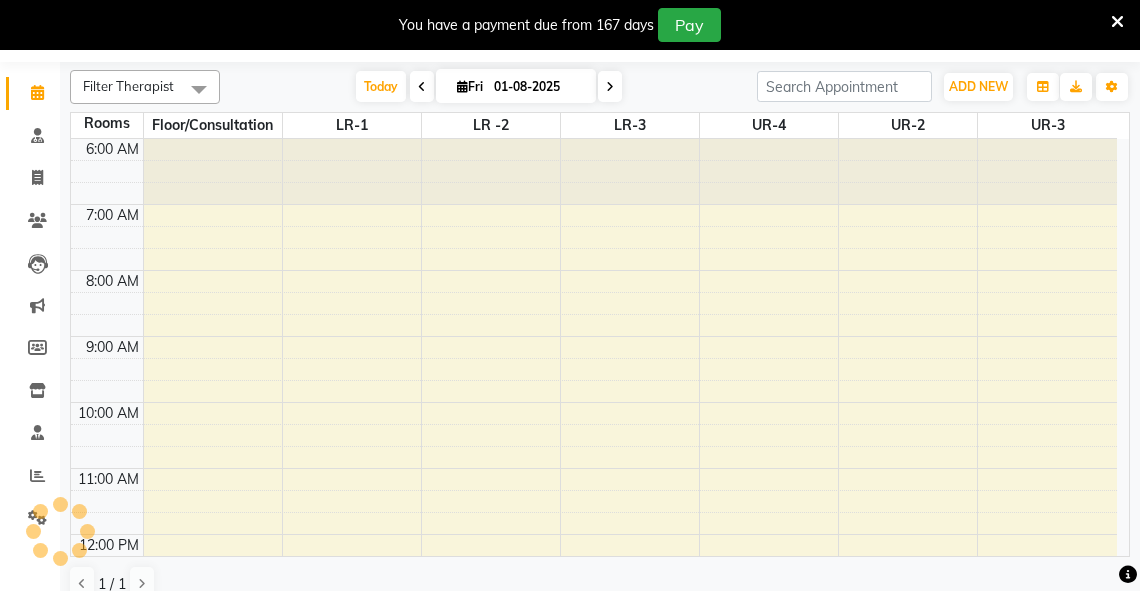 scroll, scrollTop: 50, scrollLeft: 0, axis: vertical 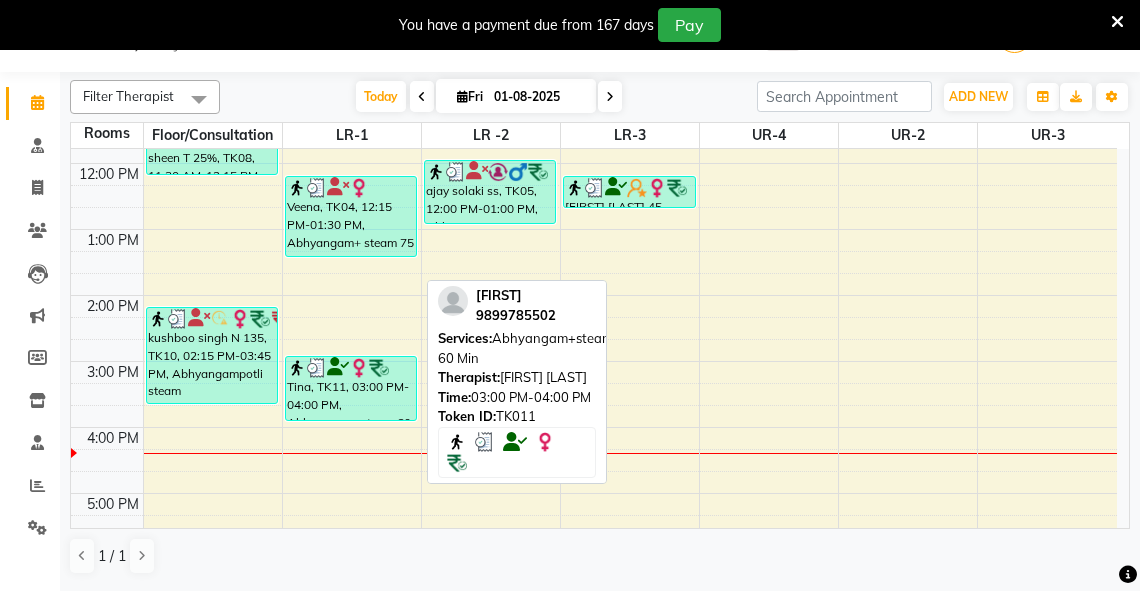 click on "Tina, TK11, 03:00 PM-04:00 PM, Abhyangam+steam 60 Min" at bounding box center [351, 388] 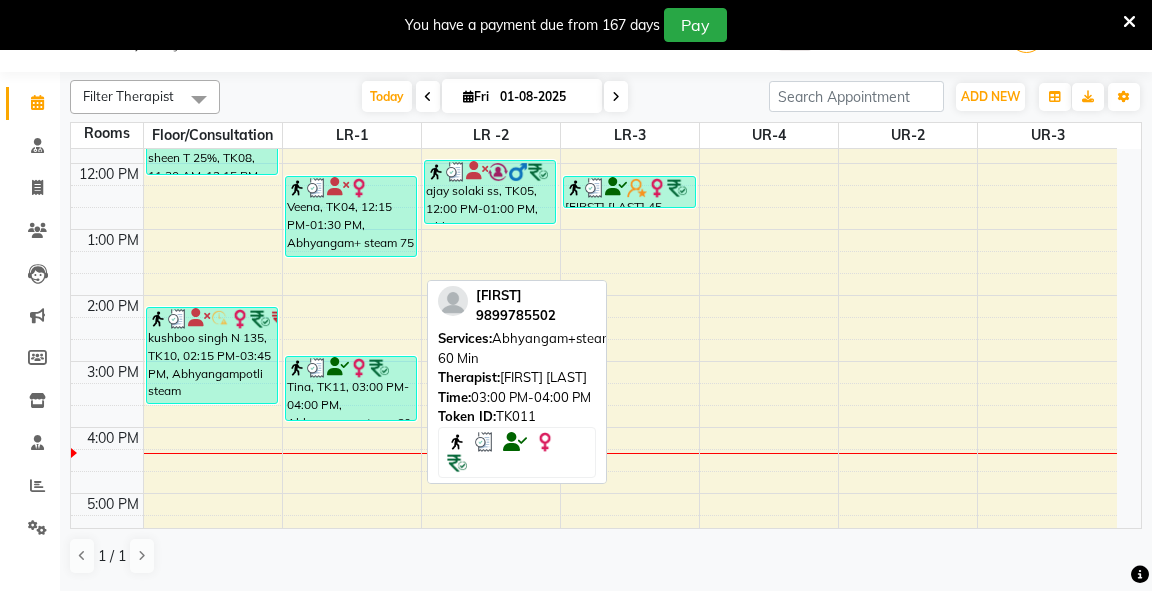 select on "3" 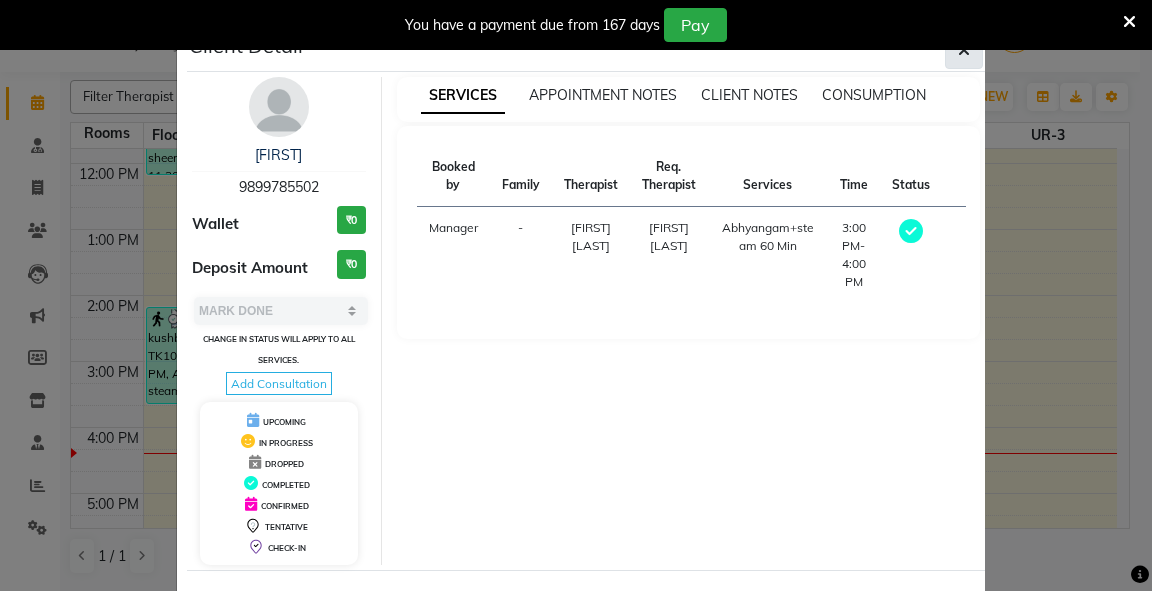 click 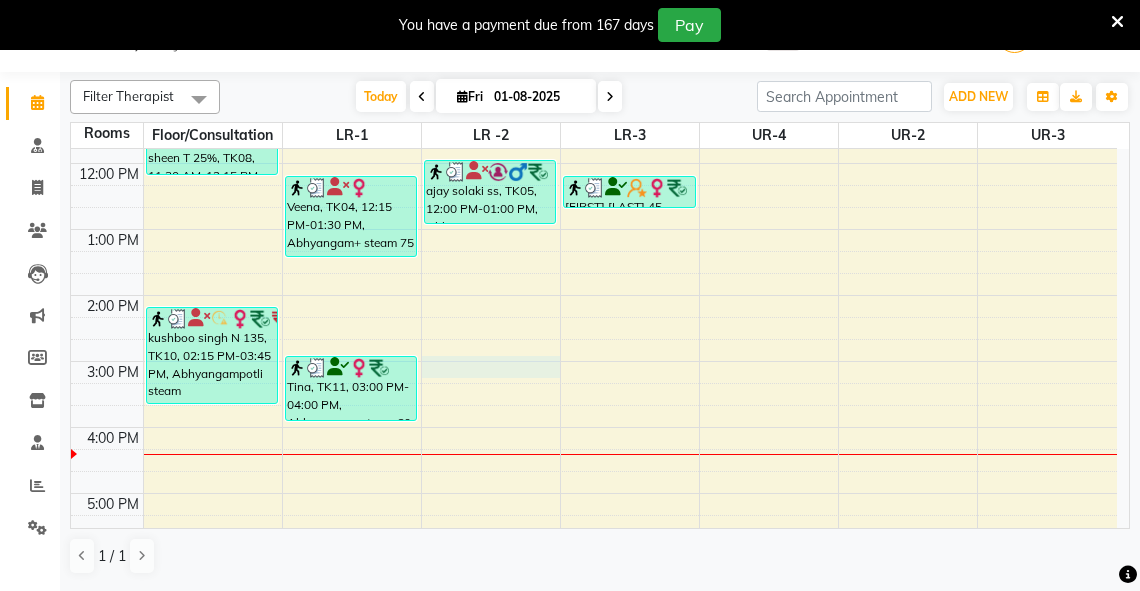 click on "6:00 AM 7:00 AM 8:00 AM 9:00 AM 10:00 AM 11:00 AM 12:00 PM 1:00 PM 2:00 PM 3:00 PM 4:00 PM 5:00 PM 6:00 PM 7:00 PM 8:00 PM sheen T 25%, TK08, 10:00 AM-10:45 AM, abhyangam(L)+Potli(L) sheen T 25%, TK08, 10:45 AM-11:30 AM, abhyangam(L)+Potli(L) sheen T 25%, TK08, 11:30 AM-12:15 PM, abhyangam(L)+Potli(L) [FIRST] [LAST] N 135, TK10, 02:15 PM-03:45 PM, Abhyangampotli steam Dr Sarkar -646, TK01, 08:00 AM-08:45 AM, Abhyangam rp arya 30K, TK06, 10:45 AM-11:30 AM, Abhyangam Veena, TK04, 12:15 PM-01:30 PM, Abhyangam+ steam 75 Min Tina, TK11, 03:00 PM-04:00 PM, Abhyangam+steam 60 Min manju singh (b 51), TK02, 08:15 AM-09:45 AM, Abhyangam sirodhara sunil goel N 60, TK07, 10:00 AM-11:00 AM, Abhyangam+steam 60 Min ajay solaki ss, TK05, 12:00 PM-01:00 PM, Abhyangam+steam 60 Min manju singh (b 51), TK03, 08:15 AM-09:45 AM, Abhyangam sirodhara poonam agrawal 45, TK09, 12:15 PM-12:45 PM, Pichu (large)" at bounding box center (594, 262) 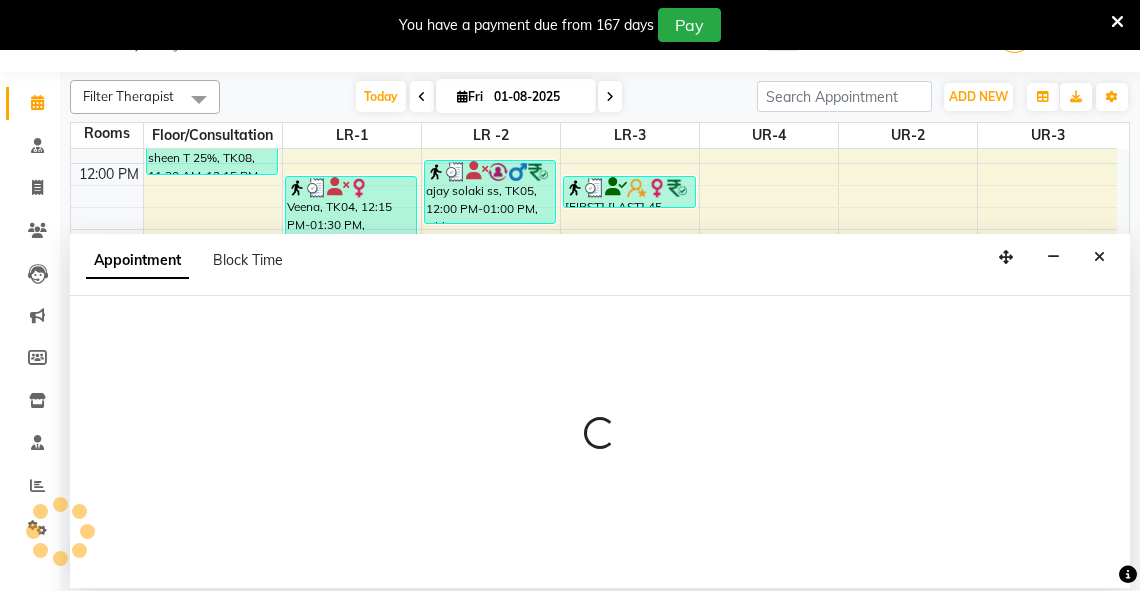 select on "900" 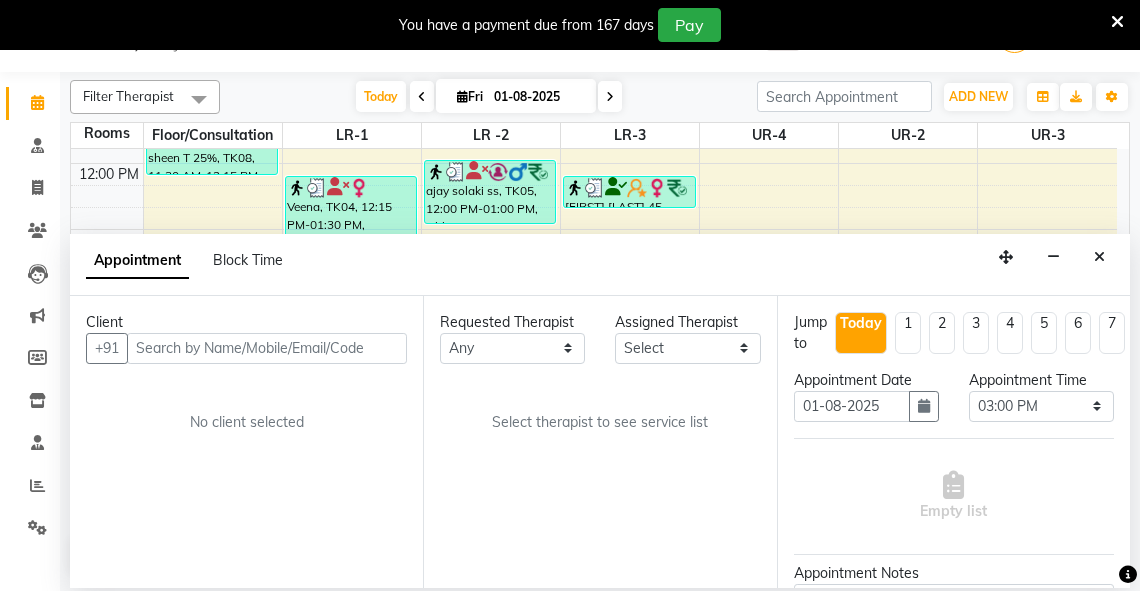 click at bounding box center (267, 348) 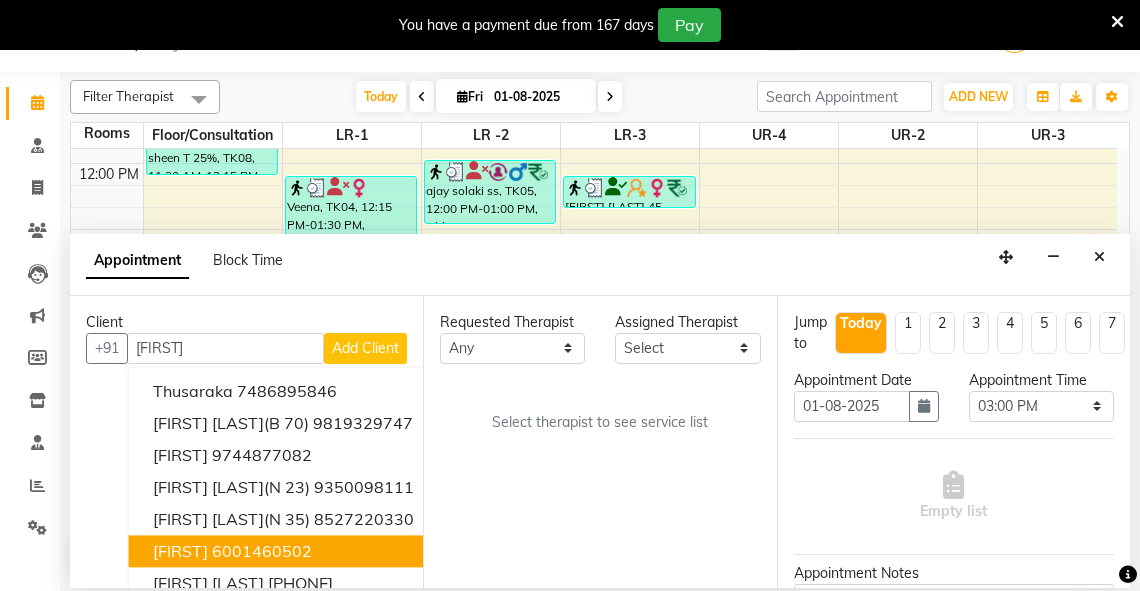click on "6001460502" at bounding box center [262, 551] 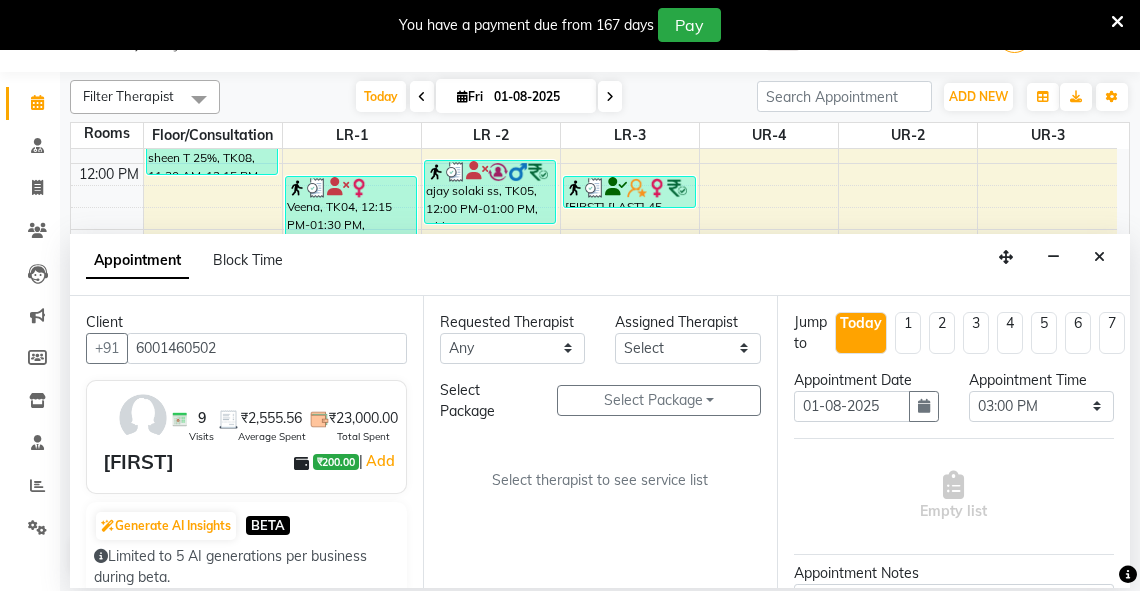 type on "6001460502" 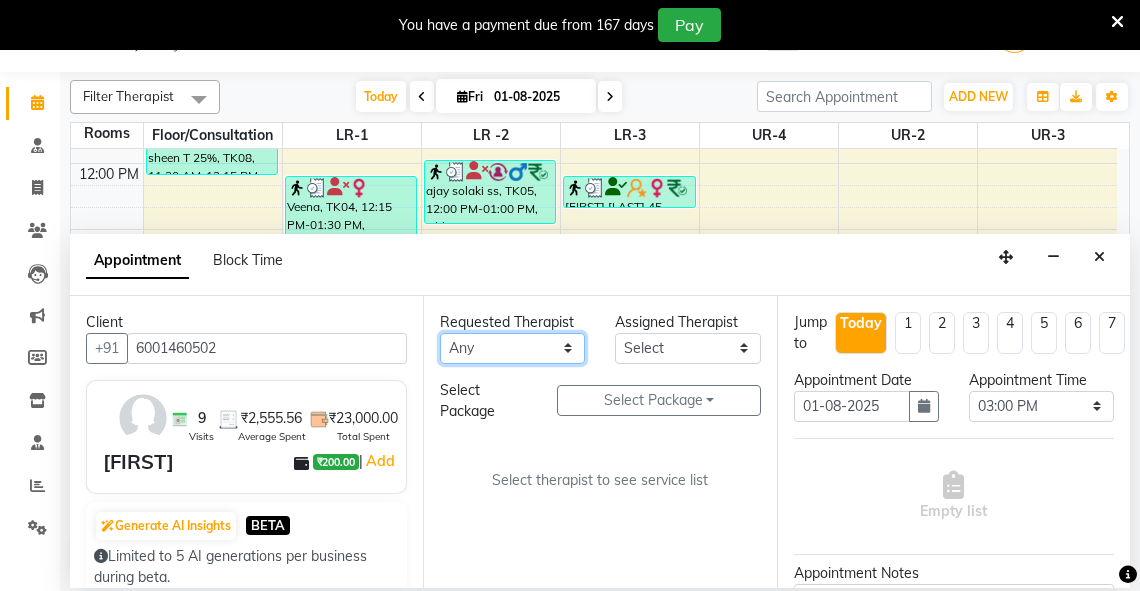 click on "Any Adarsh Akshaya V Aleena Thankachan Anakha A K Anaswara N anusha  Dhaneesha Dr JIJI K P elizabeth gopika Guddu Maurya JISHNU maneesha a Manoj K M OTHER BRANCH Sardinia Shyamjith Vineeth Vijayan vishnu priya yadhu" at bounding box center (512, 348) 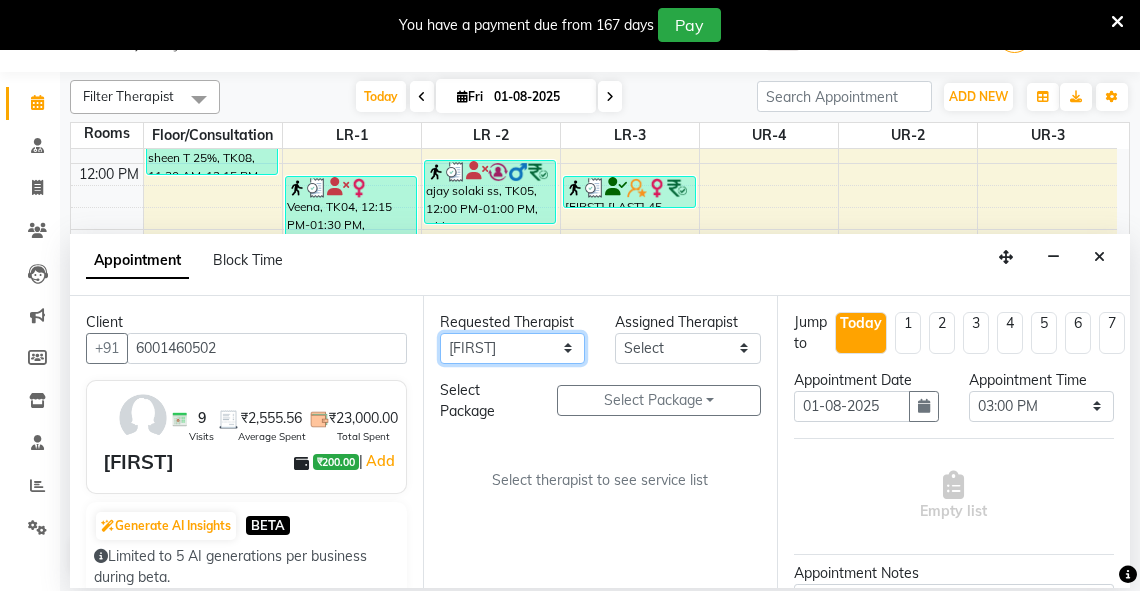 click on "Any Adarsh Akshaya V Aleena Thankachan Anakha A K Anaswara N anusha  Dhaneesha Dr JIJI K P elizabeth gopika Guddu Maurya JISHNU maneesha a Manoj K M OTHER BRANCH Sardinia Shyamjith Vineeth Vijayan vishnu priya yadhu" at bounding box center (512, 348) 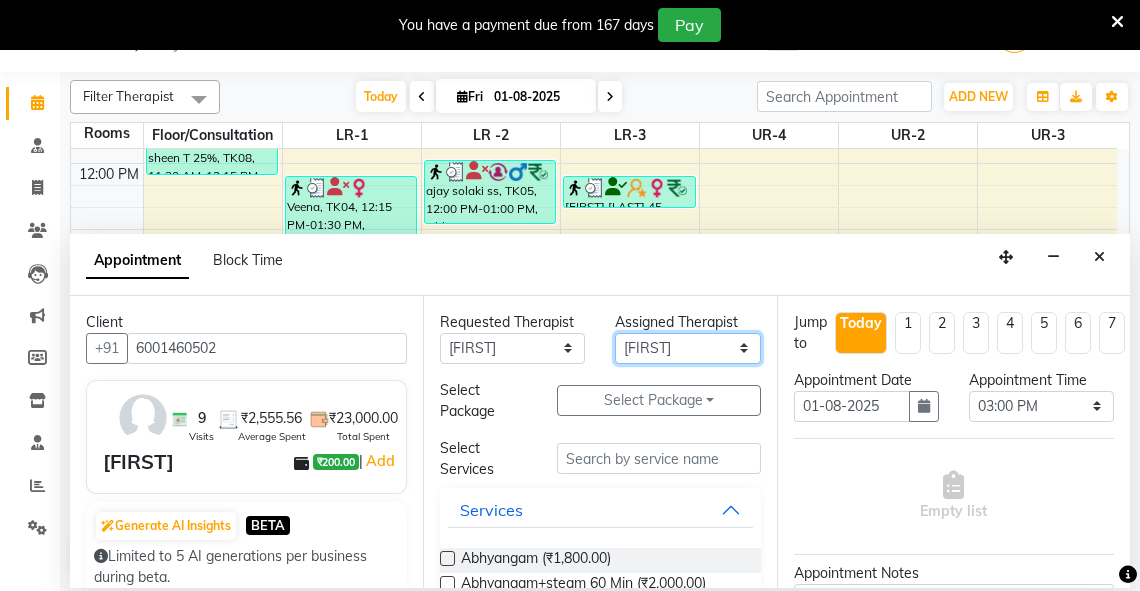 click on "Select Adarsh Akshaya V Aleena Thankachan Anakha A K Anaswara N anusha  Dhaneesha Dr JIJI K P elizabeth gopika Guddu Maurya JISHNU maneesha a Manoj K M OTHER BRANCH Sardinia Shyamjith Vineeth Vijayan vishnu priya yadhu" at bounding box center (687, 348) 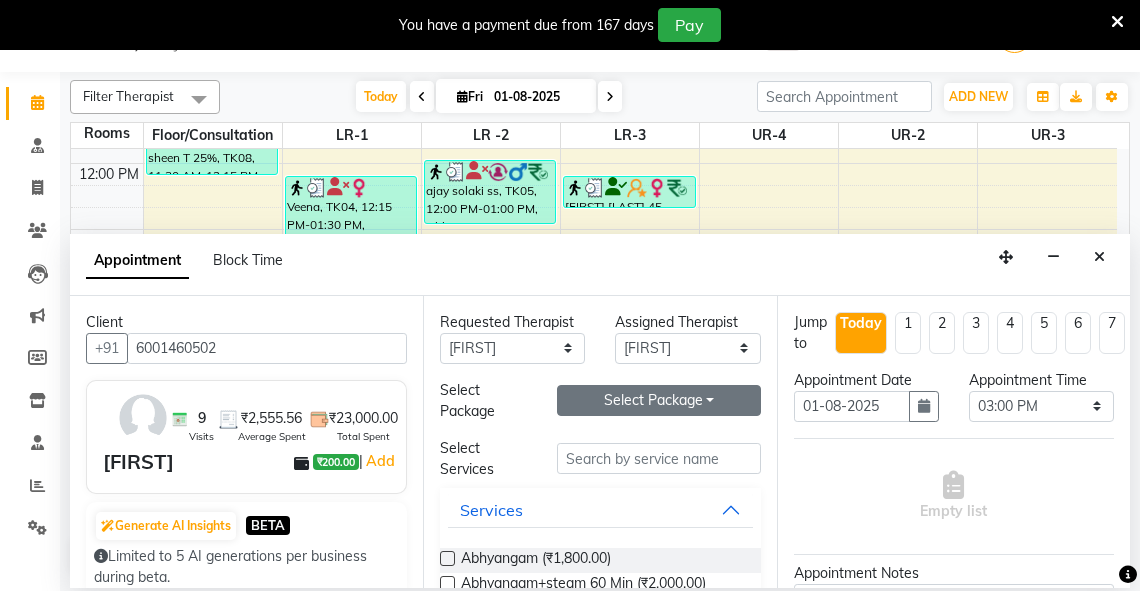 click on "Select Package  Toggle Dropdown" at bounding box center [659, 400] 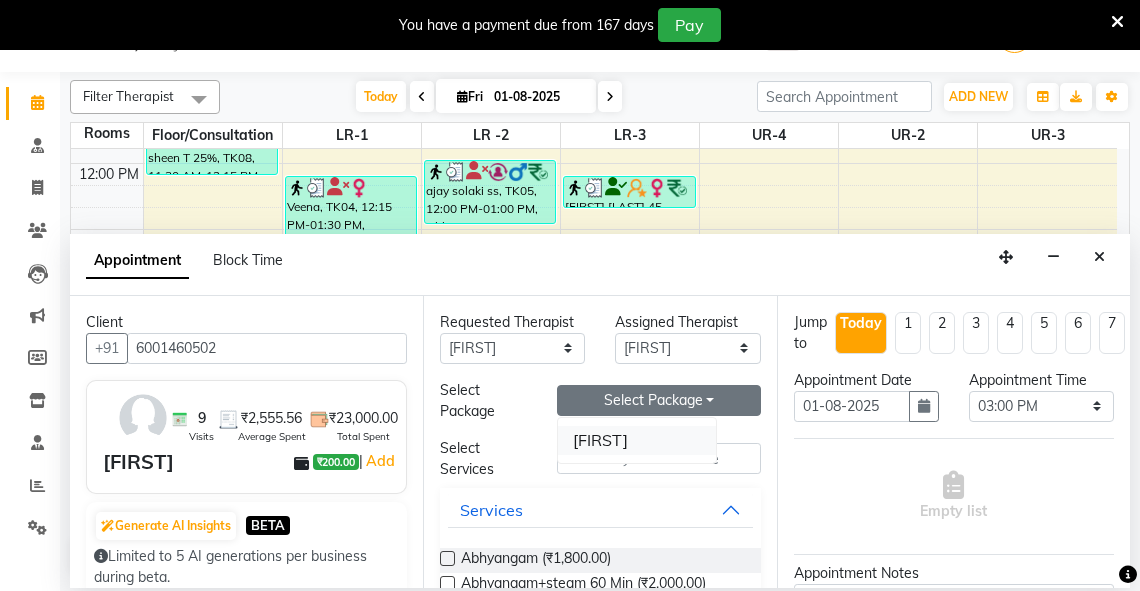drag, startPoint x: 630, startPoint y: 450, endPoint x: 634, endPoint y: 428, distance: 22.36068 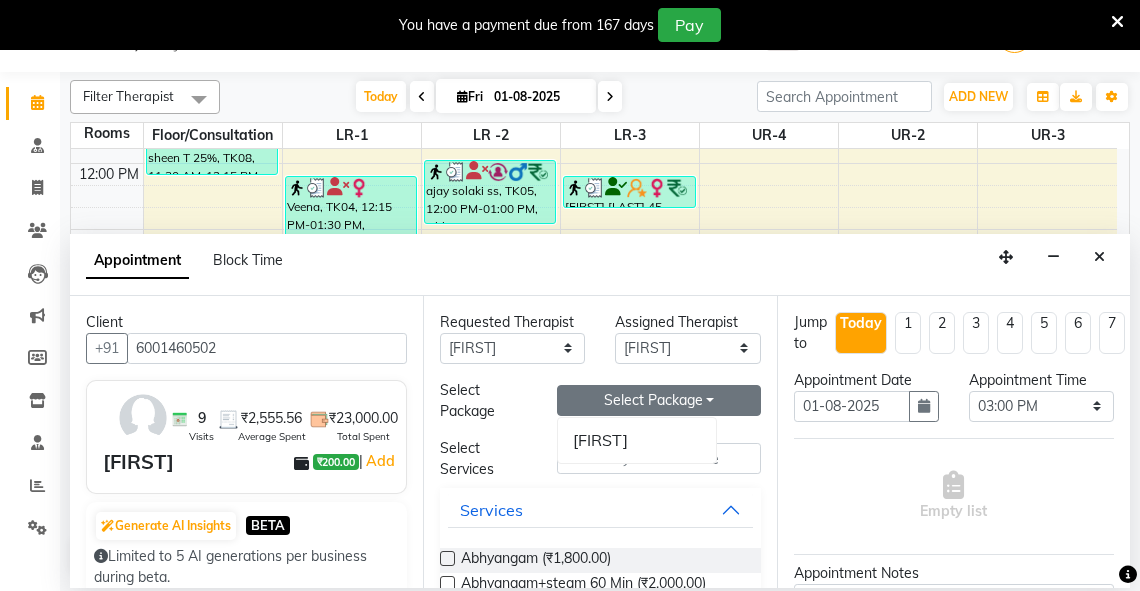click on "[FIRST]" at bounding box center (637, 440) 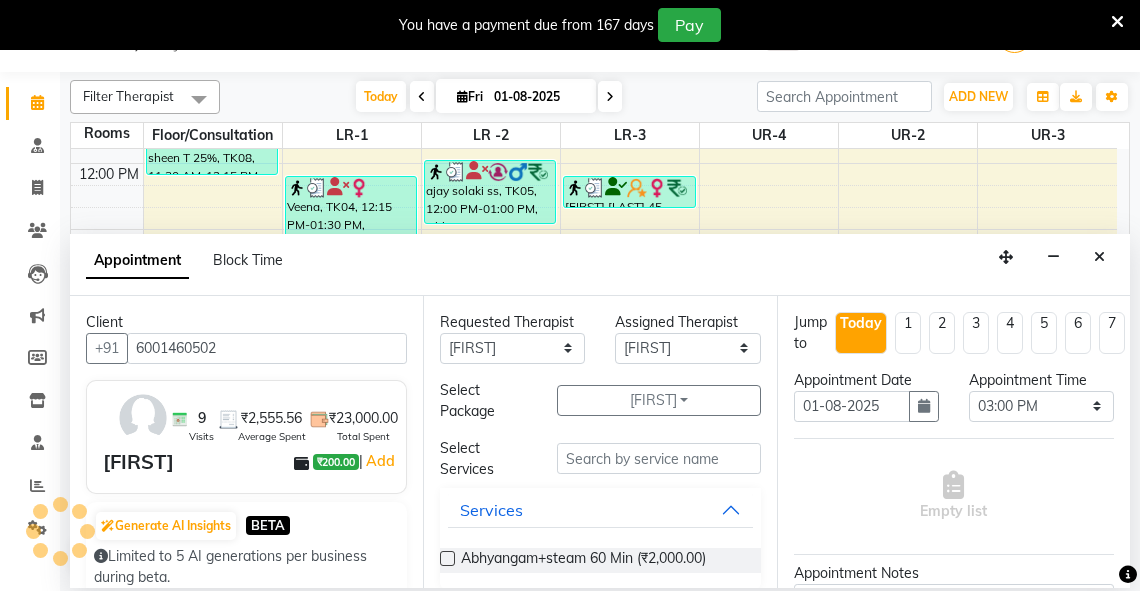 click at bounding box center (447, 558) 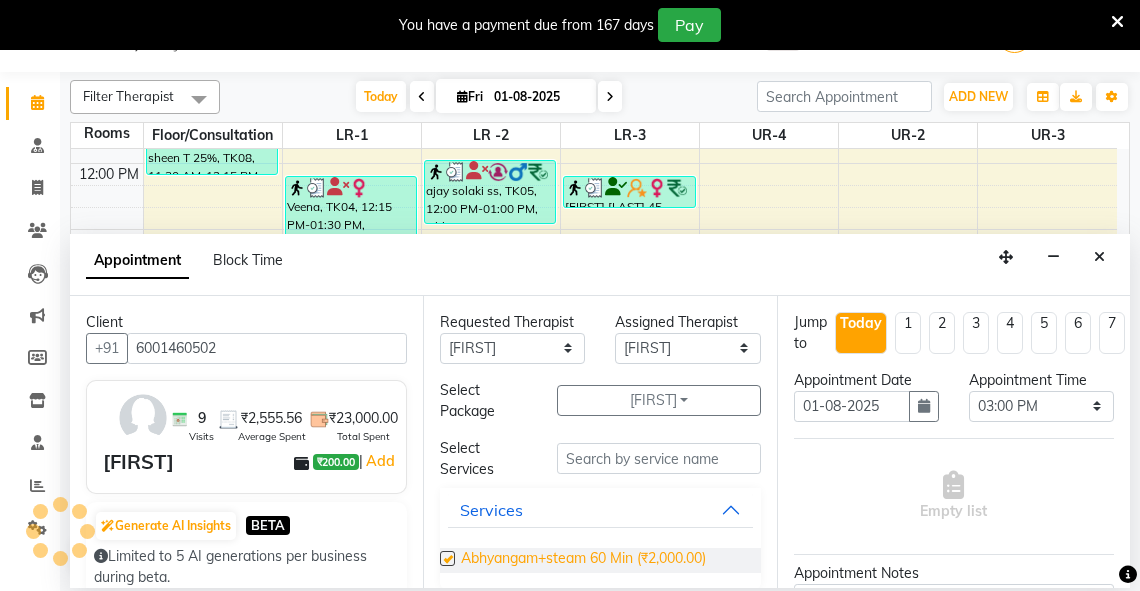 select on "2648" 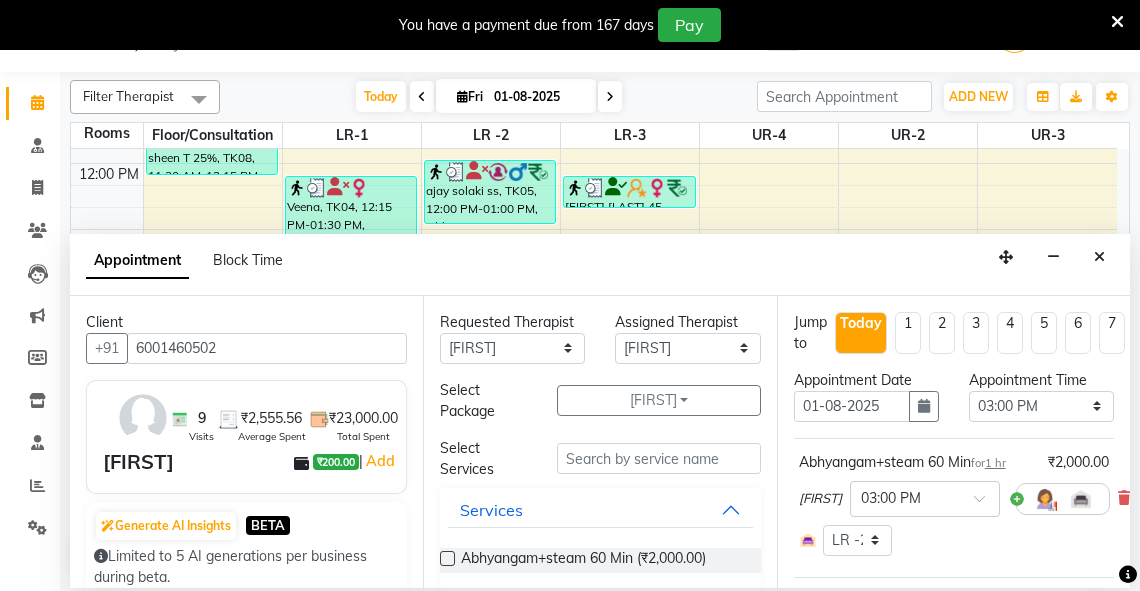 checkbox on "false" 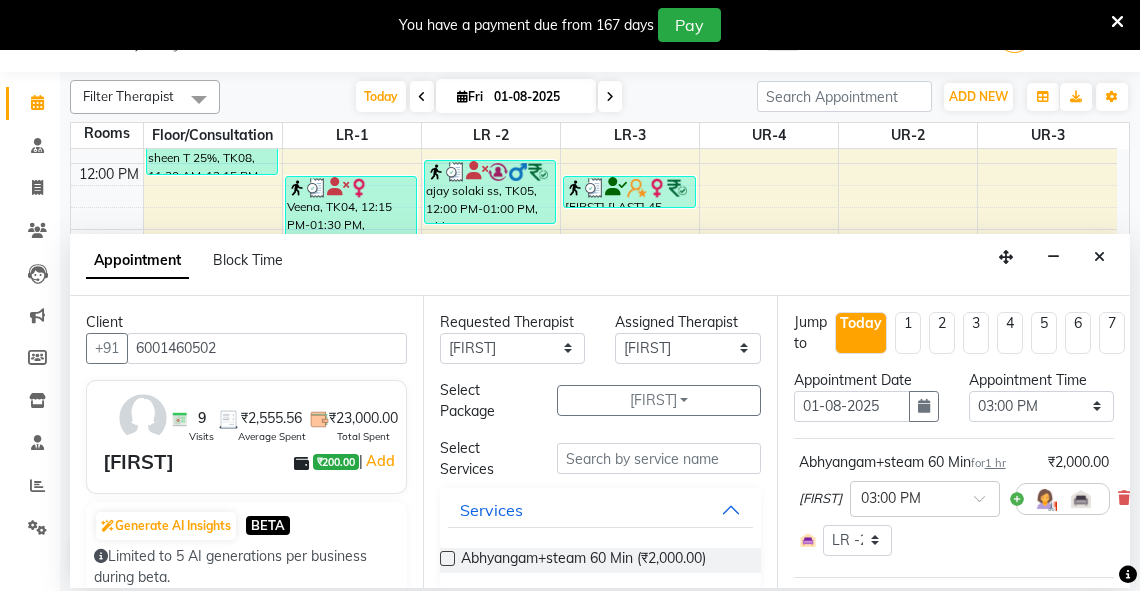 scroll, scrollTop: 313, scrollLeft: 0, axis: vertical 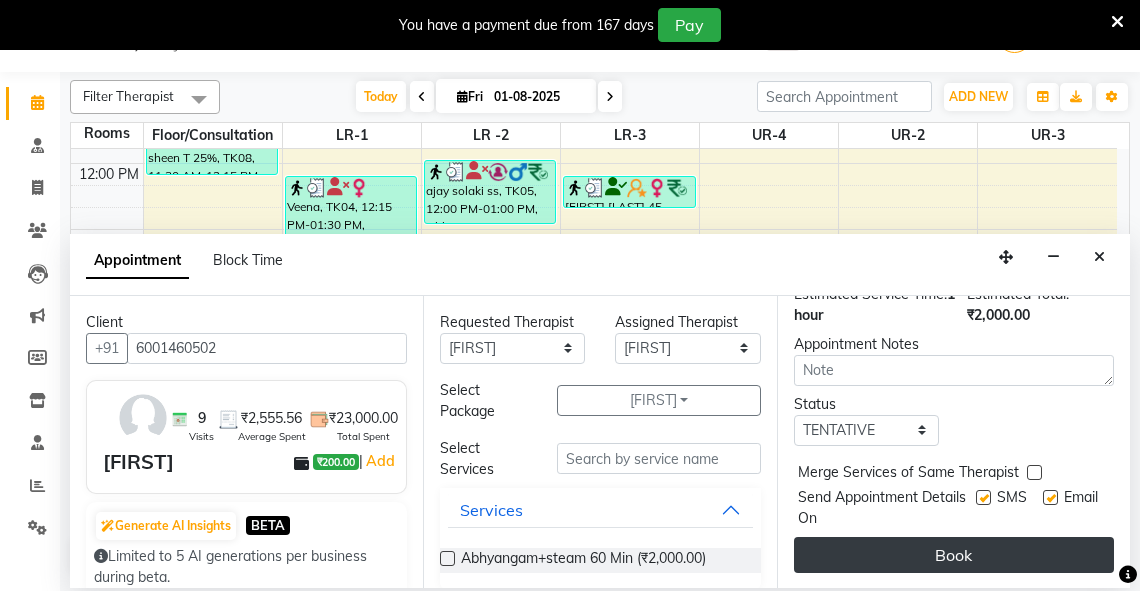 click on "Book" at bounding box center [954, 555] 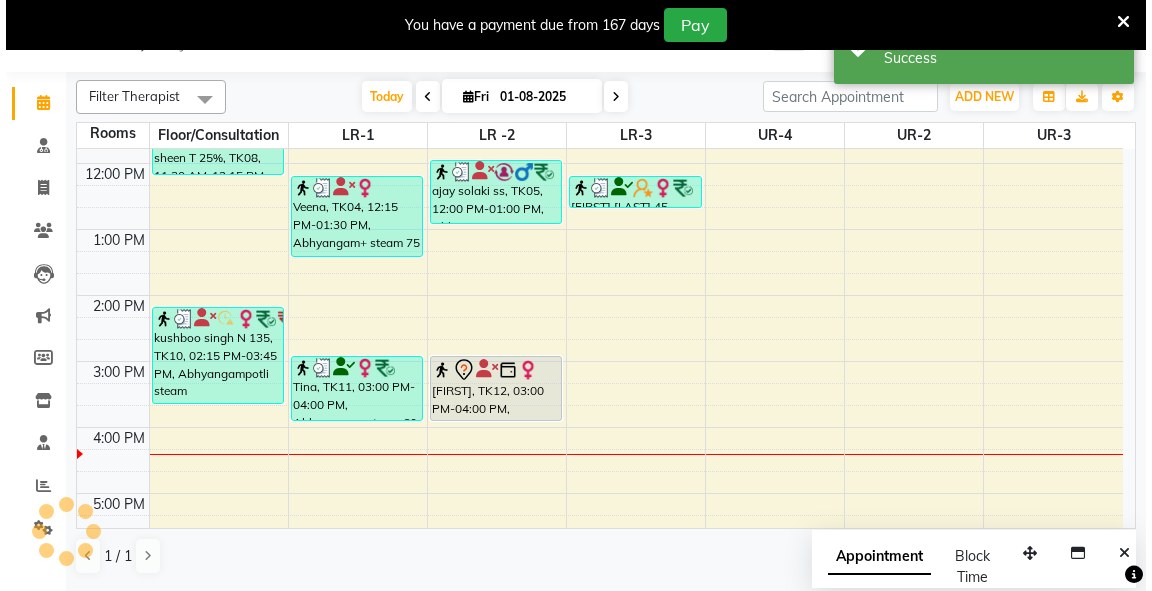 scroll, scrollTop: 0, scrollLeft: 0, axis: both 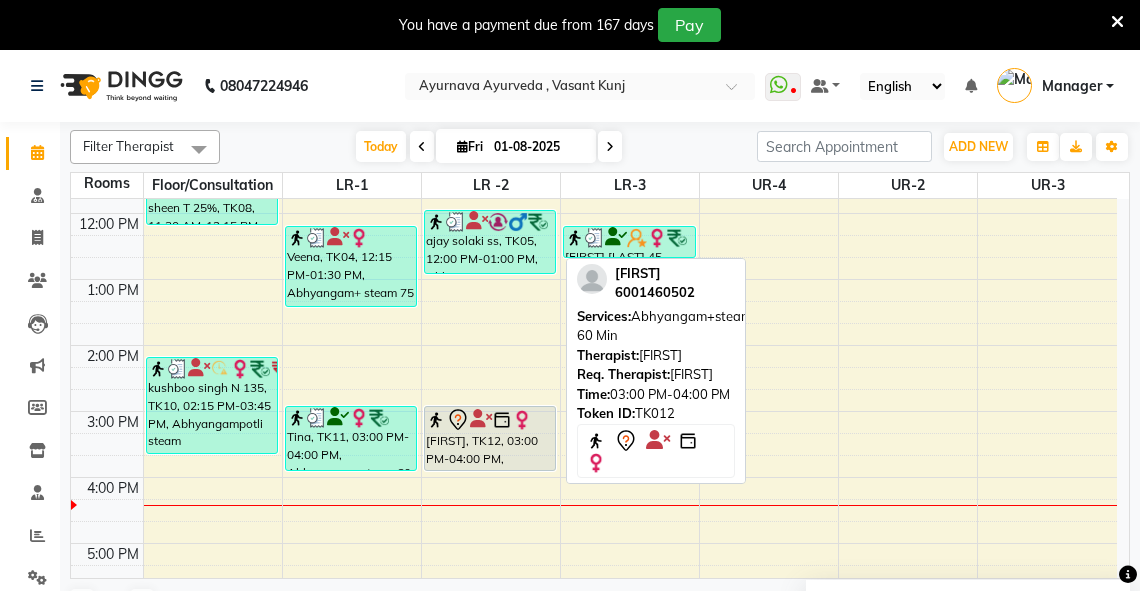 click on "[FIRST], TK12, 03:00 PM-04:00 PM, Abhyangam+steam 60 Min" at bounding box center [490, 438] 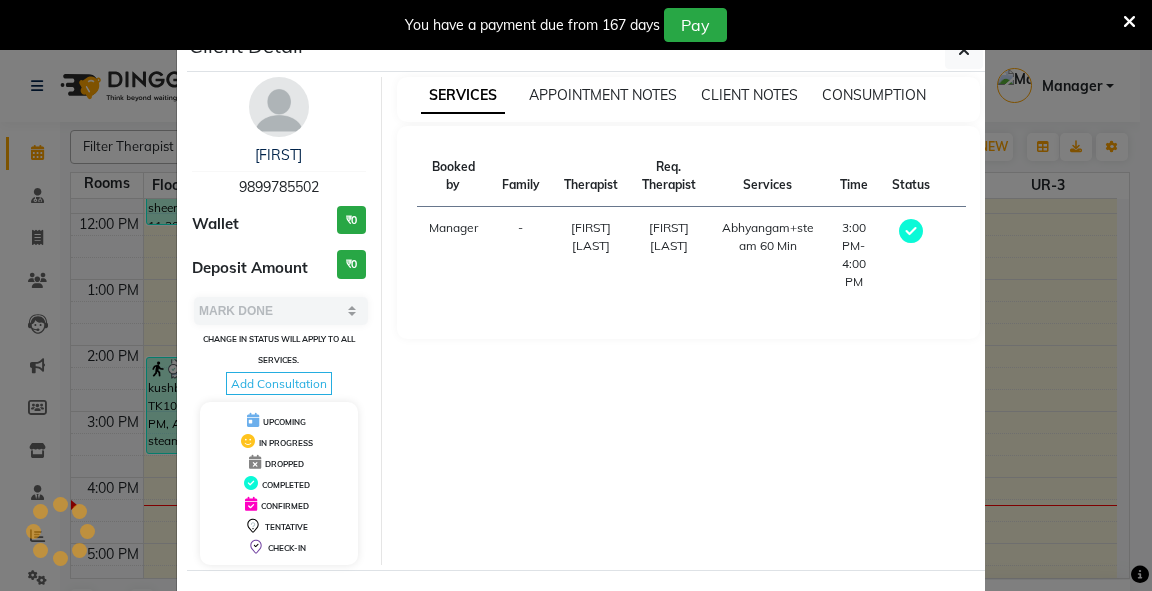 select on "7" 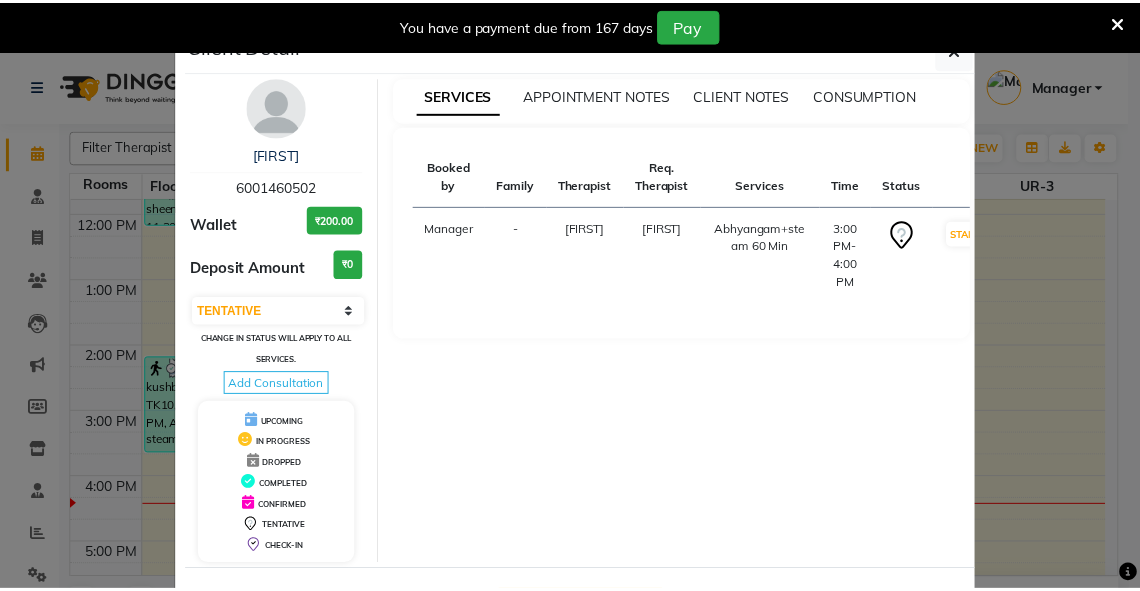 scroll, scrollTop: 78, scrollLeft: 0, axis: vertical 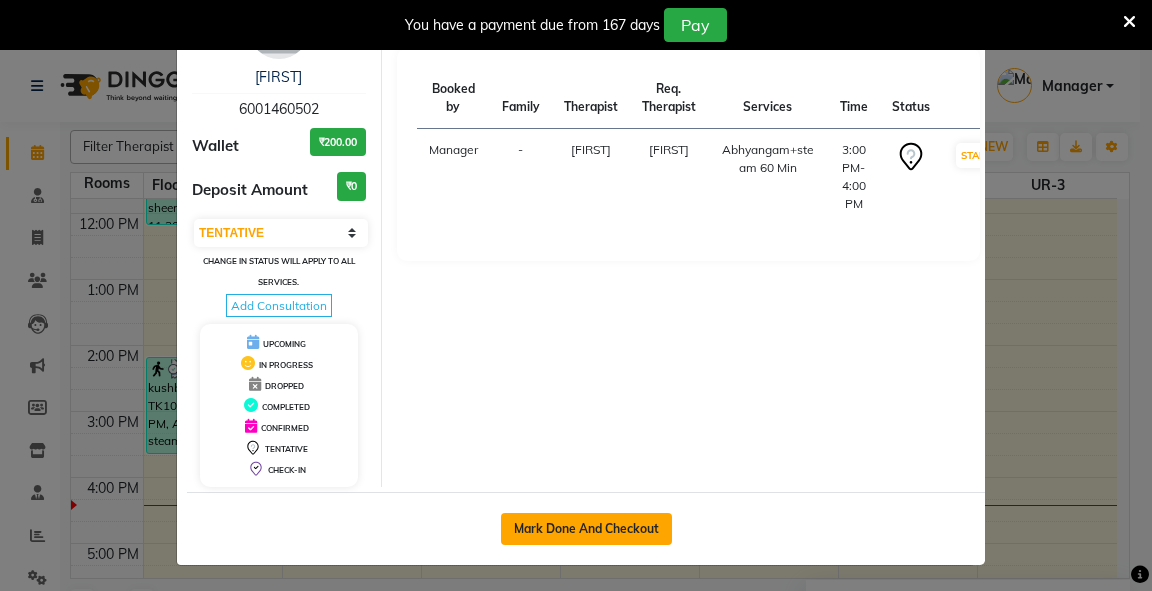 click on "Mark Done And Checkout" 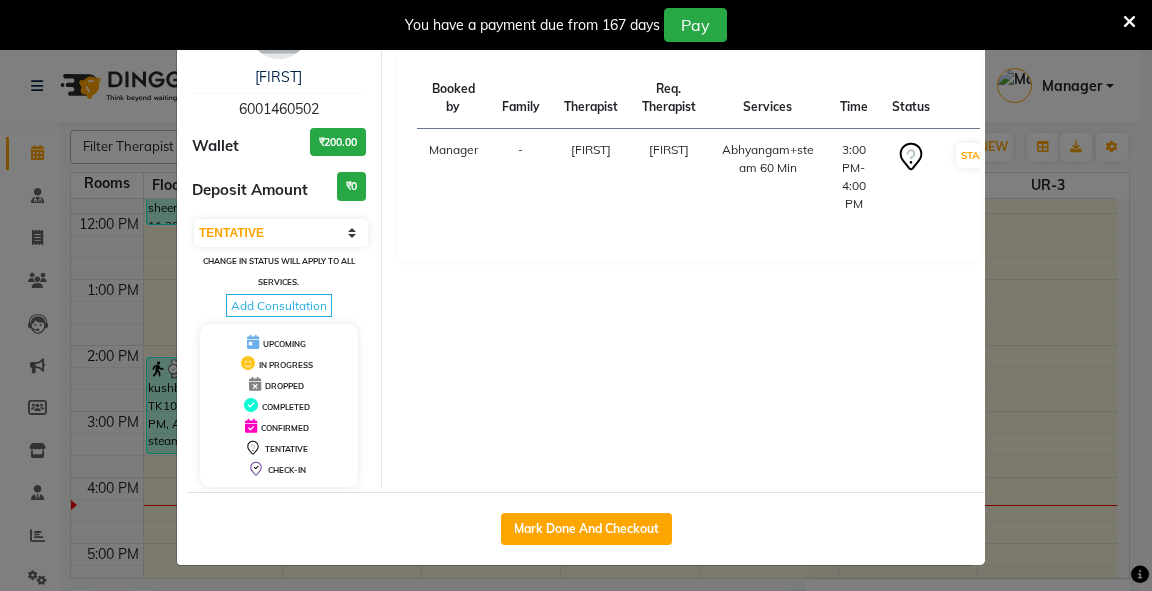 select on "5571" 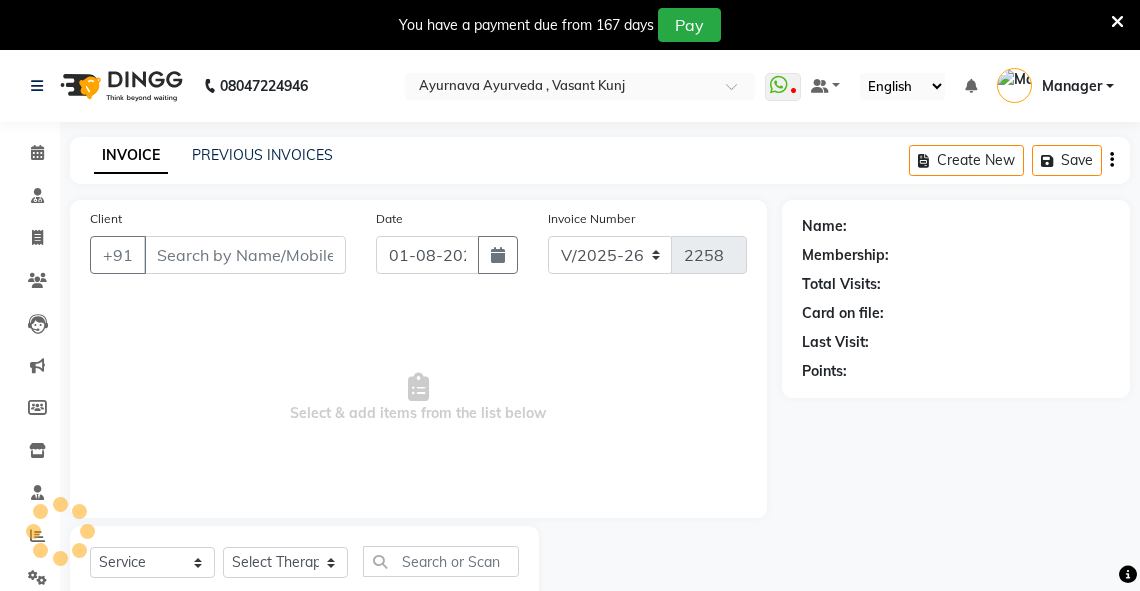 type on "6001460502" 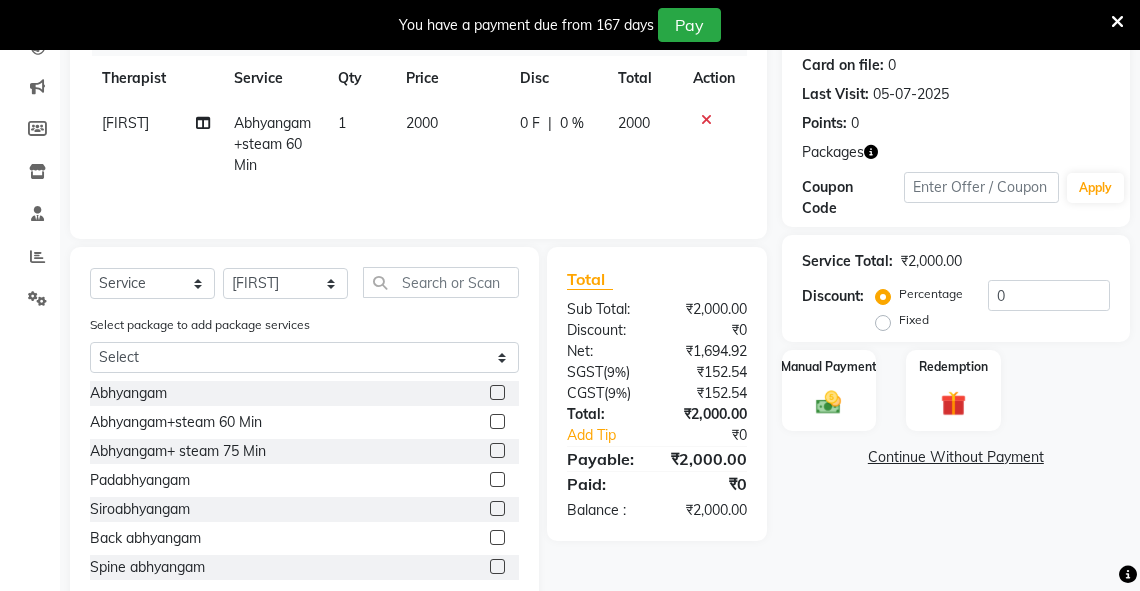 scroll, scrollTop: 273, scrollLeft: 0, axis: vertical 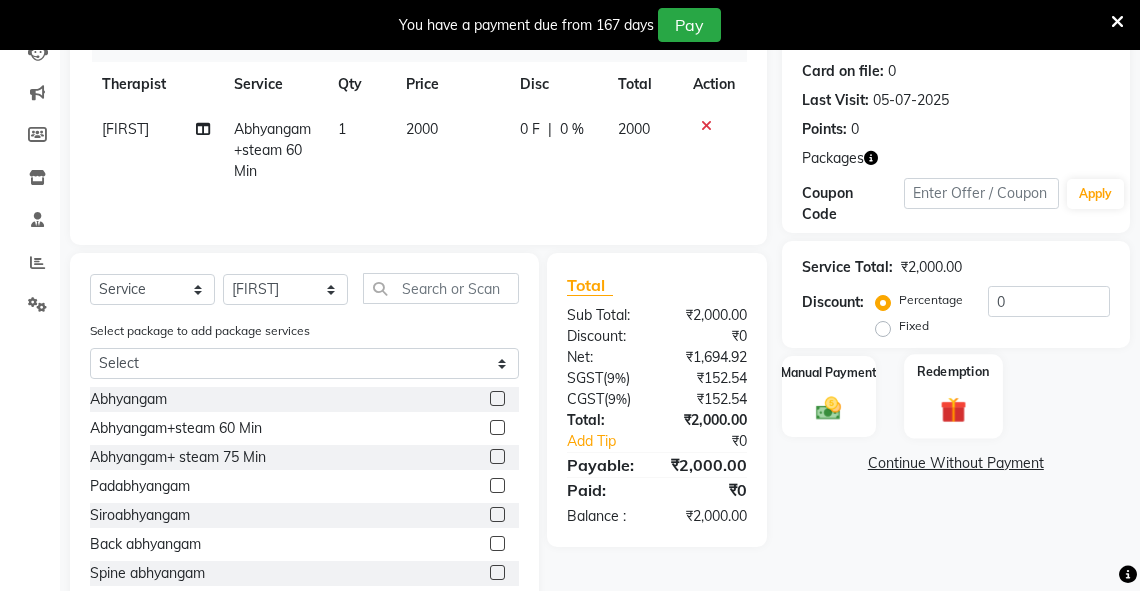 click 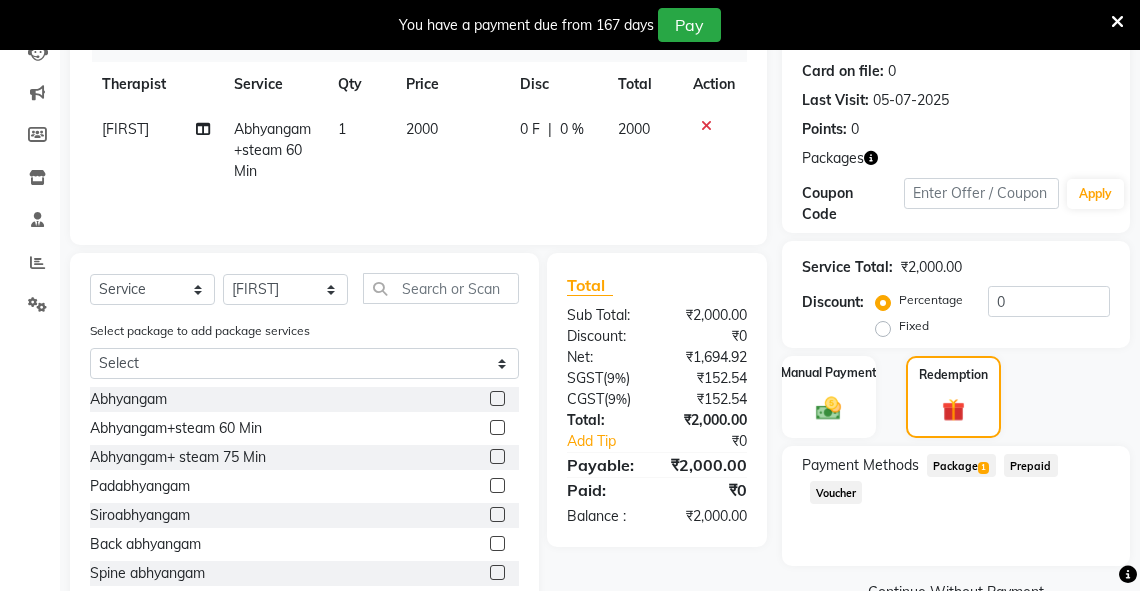 click on "Package  1" 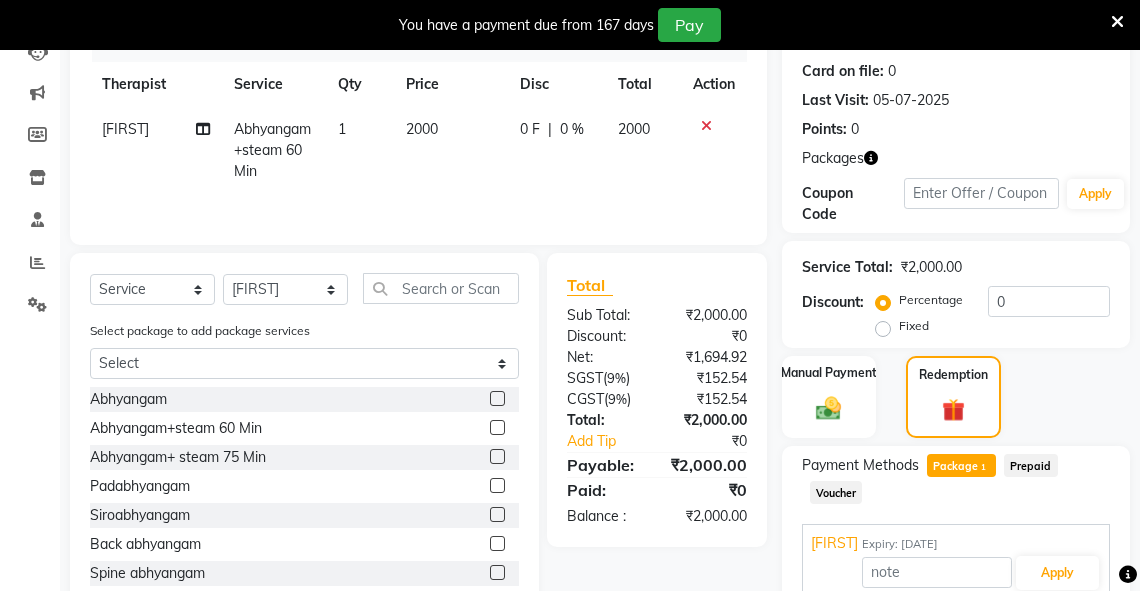 scroll, scrollTop: 412, scrollLeft: 0, axis: vertical 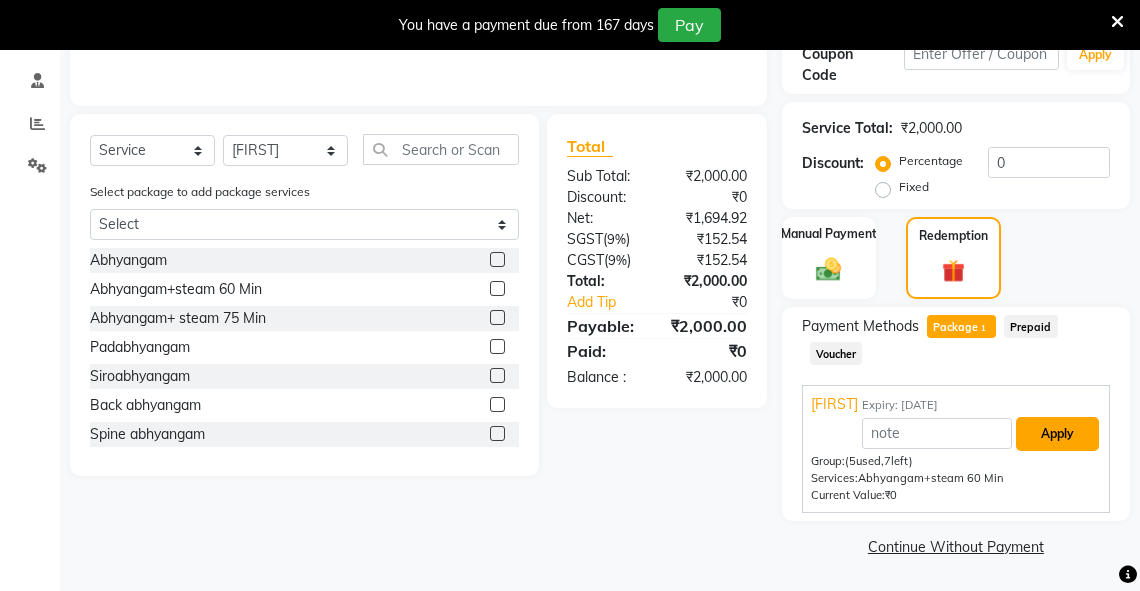 click on "Apply" at bounding box center [1057, 434] 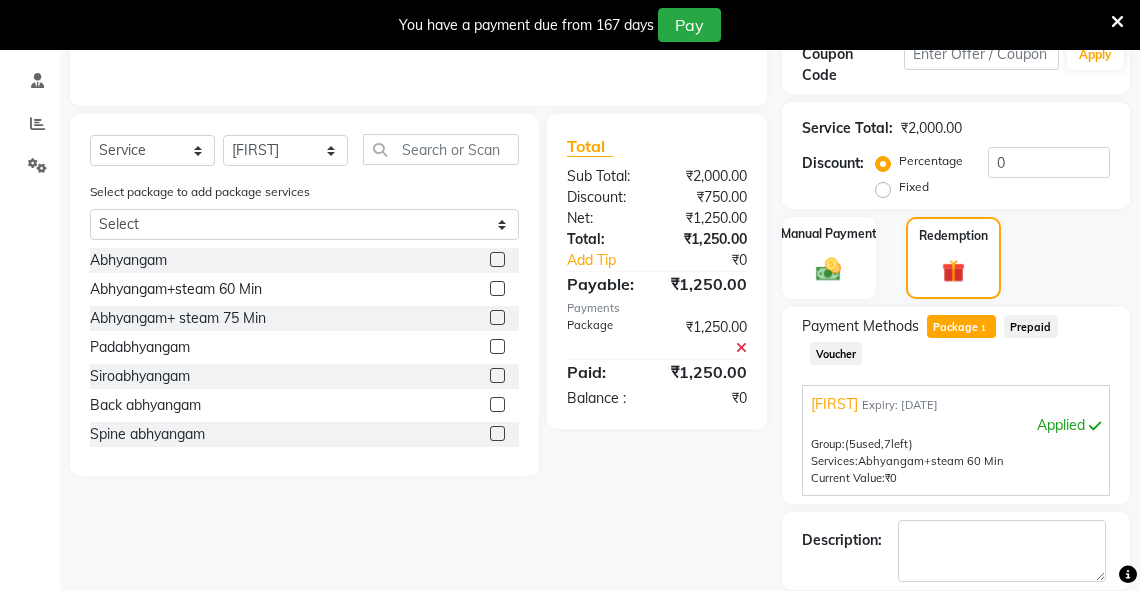 scroll, scrollTop: 508, scrollLeft: 0, axis: vertical 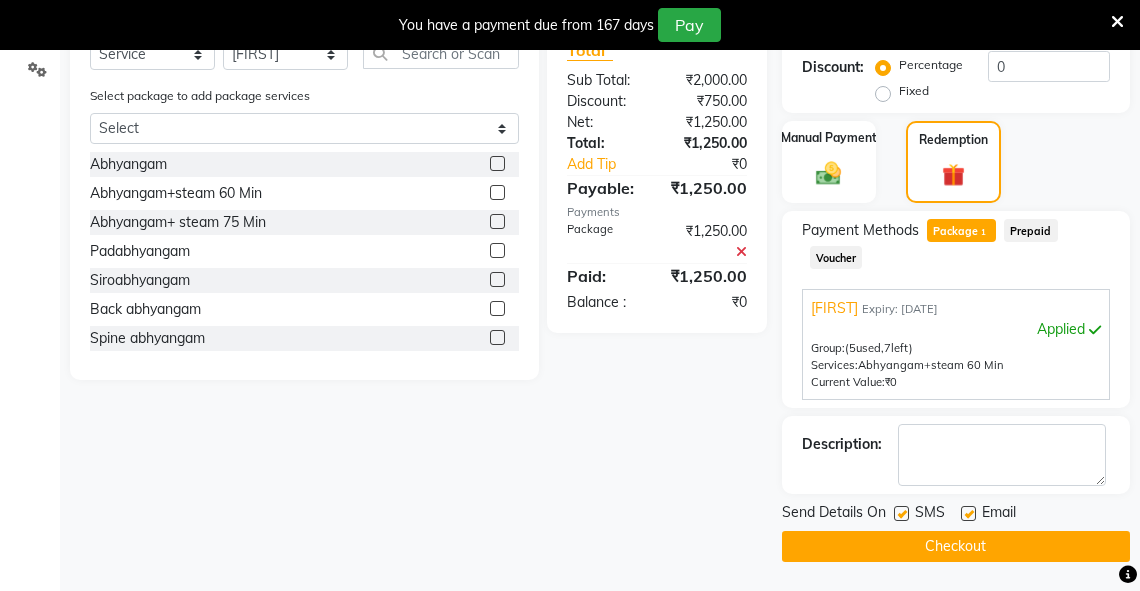 click on "Checkout" 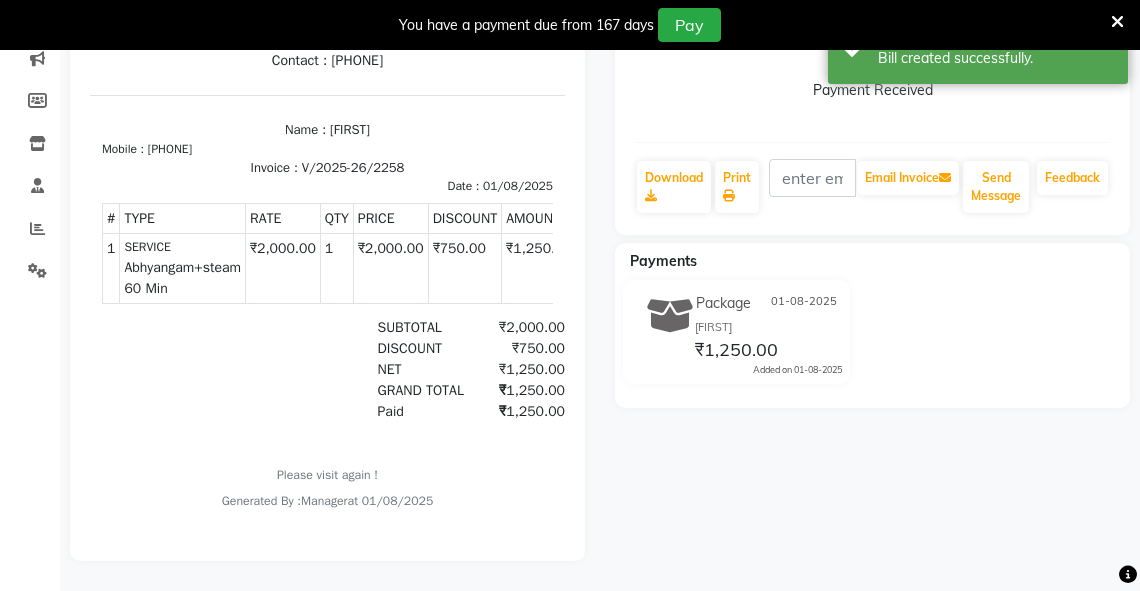 scroll, scrollTop: 0, scrollLeft: 0, axis: both 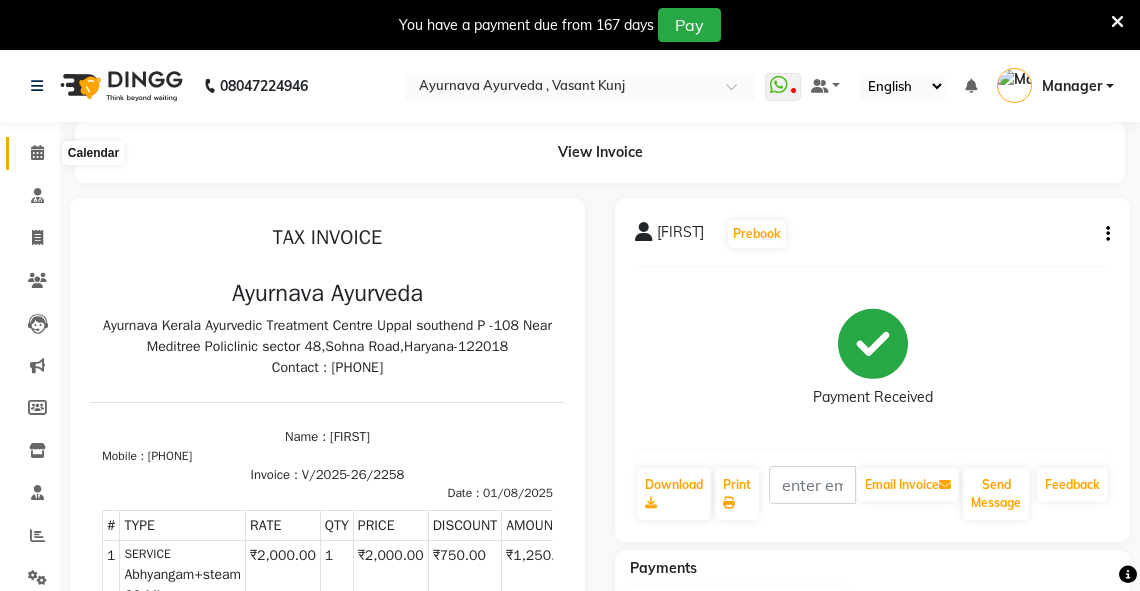 click 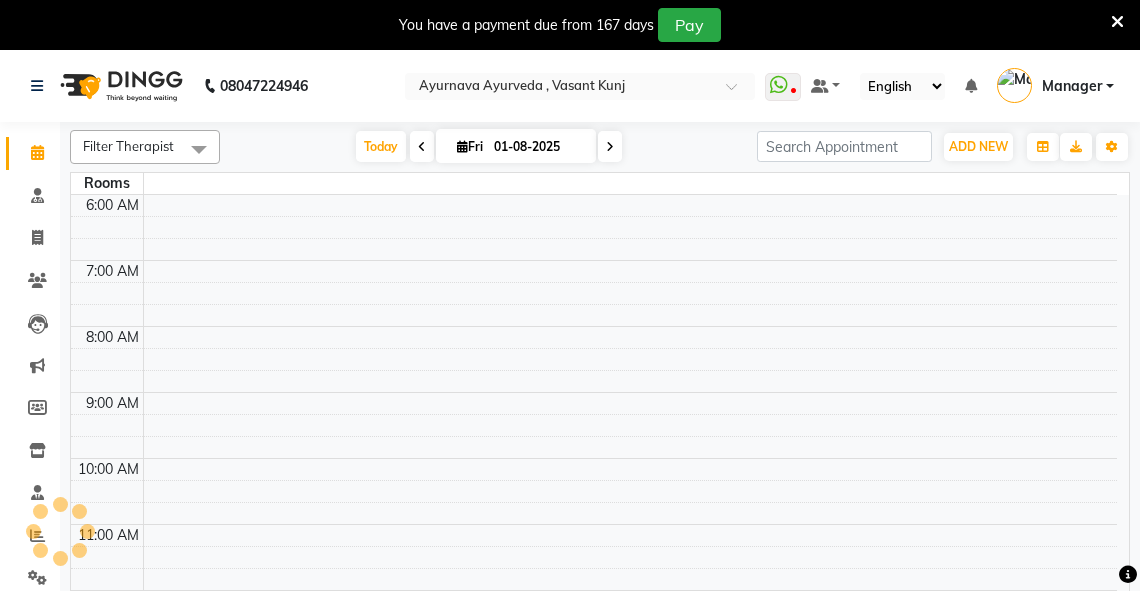 scroll, scrollTop: 0, scrollLeft: 0, axis: both 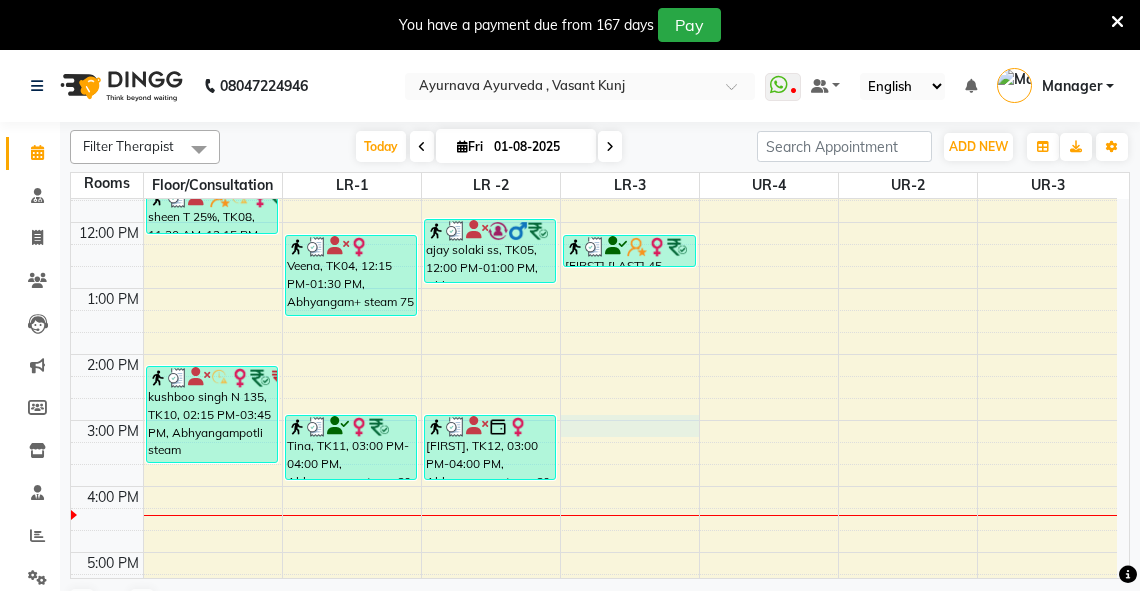 click on "6:00 AM 7:00 AM 8:00 AM 9:00 AM 10:00 AM 11:00 AM 12:00 PM 1:00 PM 2:00 PM 3:00 PM 4:00 PM 5:00 PM 6:00 PM 7:00 PM 8:00 PM sheen T 25%, TK08, 10:00 AM-10:45 AM, abhyangam(L)+Potli(L) sheen T 25%, TK08, 10:45 AM-11:30 AM, abhyangam(L)+Potli(L) sheen T 25%, TK08, 11:30 AM-12:15 PM, abhyangam(L)+Potli(L) [FIRST] [LAST] N 135, TK10, 02:15 PM-03:45 PM, Abhyangampotli steam Dr Sarkar -646, TK01, 08:00 AM-08:45 AM, Abhyangam rp arya 30K, TK06, 10:45 AM-11:30 AM, Abhyangam Veena, TK04, 12:15 PM-01:30 PM, Abhyangam+ steam 75 Min Tina, TK11, 03:00 PM-04:00 PM, Abhyangam+steam 60 Min manju singh (b 51), TK02, 08:15 AM-09:45 AM, Abhyangam sirodhara sunil goel N 60, TK07, 10:00 AM-11:00 AM, Abhyangam+steam 60 Min ajay solaki ss, TK05, 12:00 PM-01:00 PM, Abhyangam+steam 60 Min [FIRST] hey, TK12, 03:00 PM-04:00 PM, Abhyangam+steam 60 Min manju singh (b 51), TK03, 08:15 AM-09:45 AM, Abhyangam sirodhara poonam agrawal 45, TK09, 12:15 PM-12:45 PM, Pichu (large)" at bounding box center [594, 321] 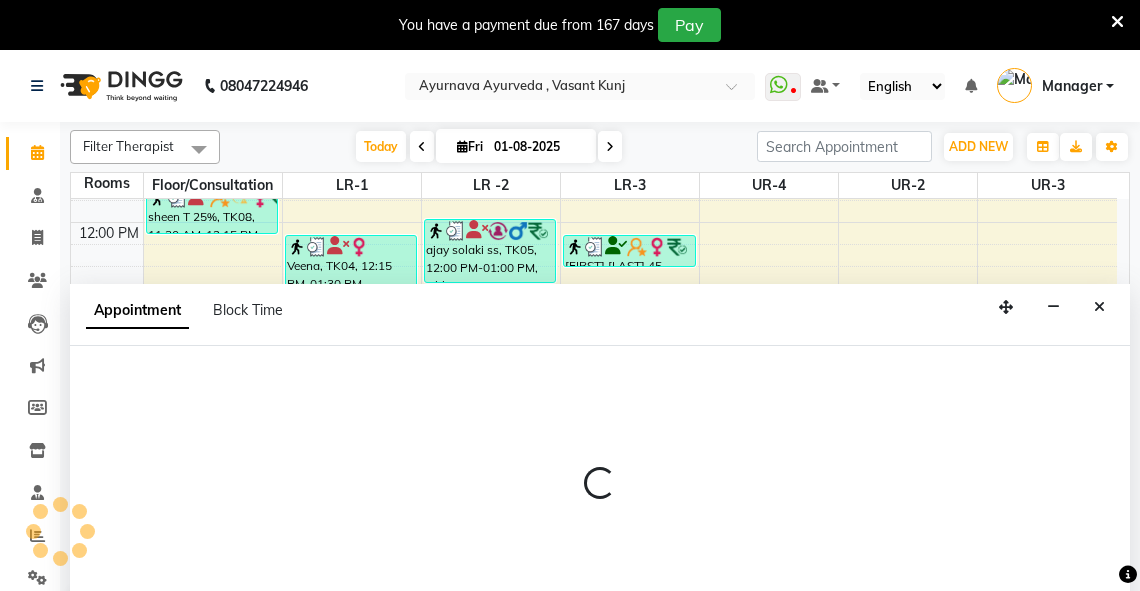 scroll, scrollTop: 50, scrollLeft: 0, axis: vertical 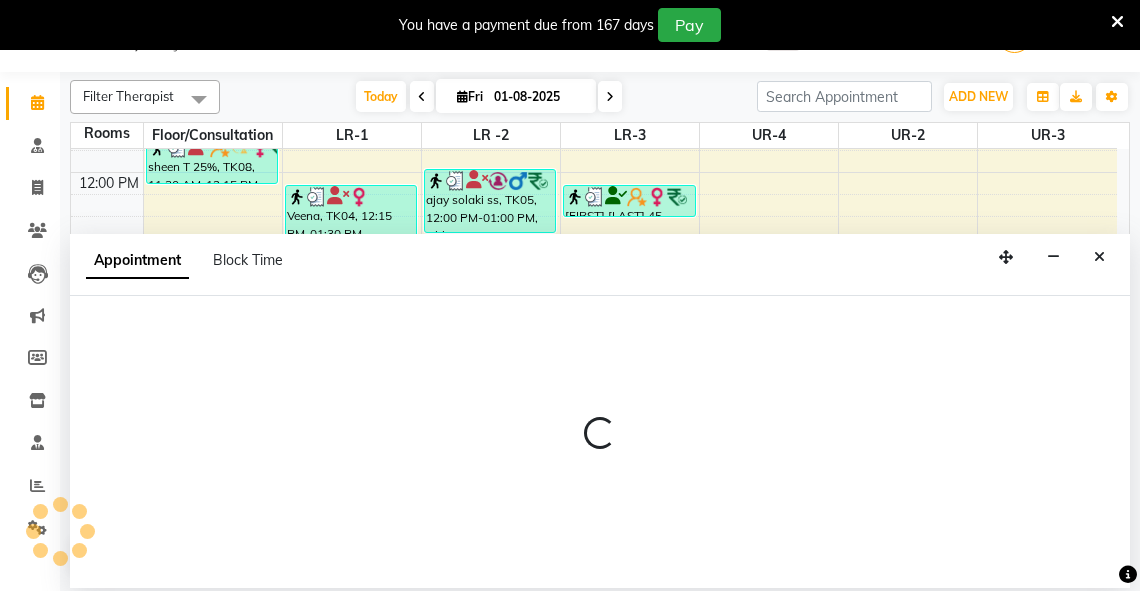 select on "900" 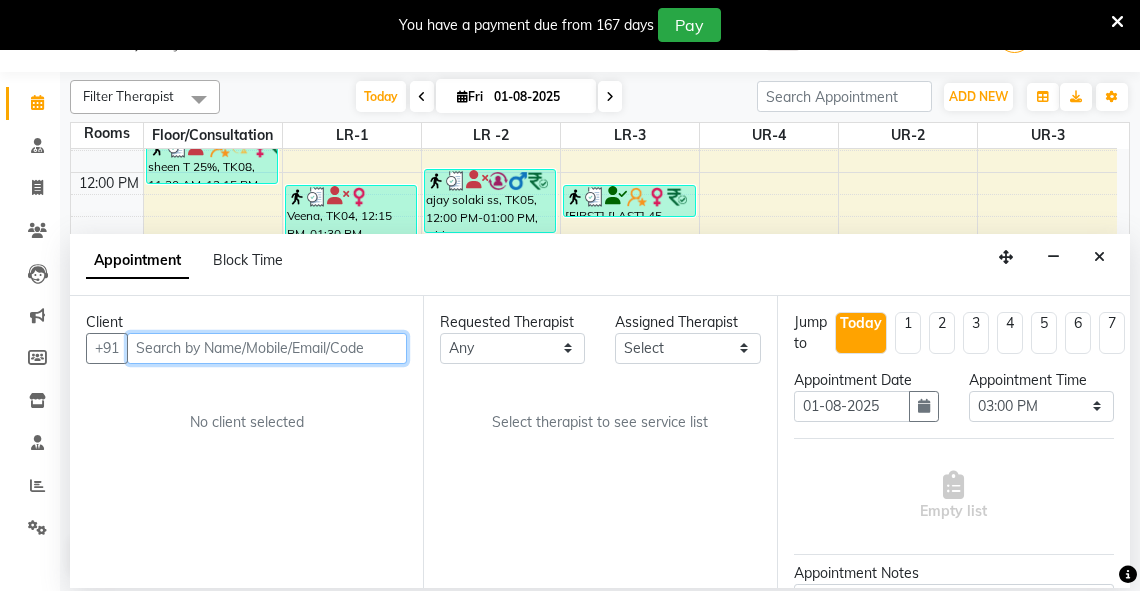 click at bounding box center (267, 348) 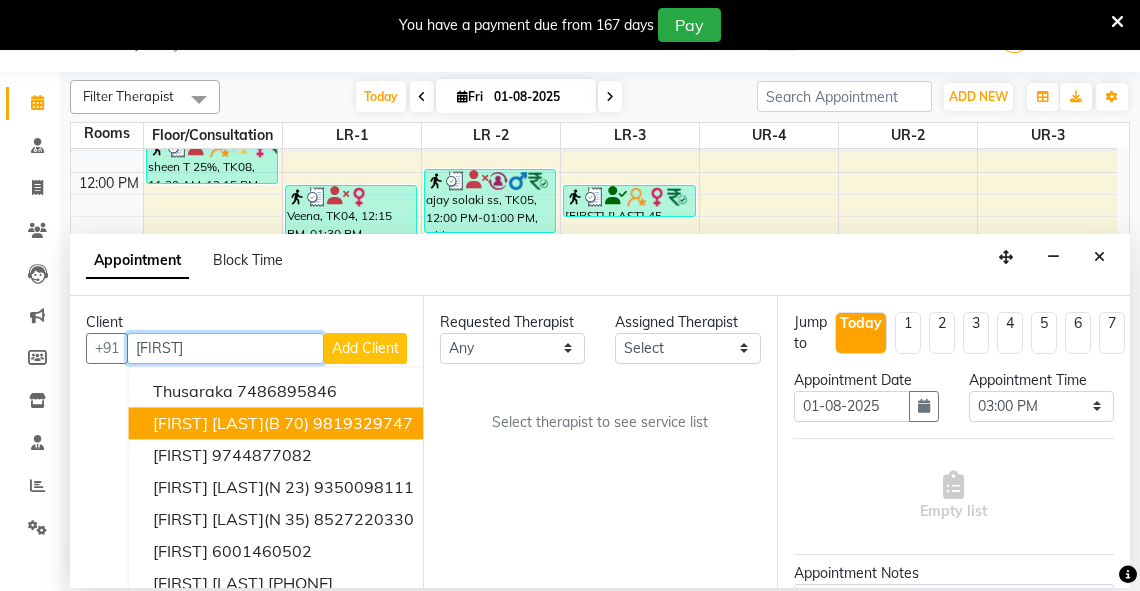 click on "[FIRST] [LAST](B 70)" at bounding box center (231, 423) 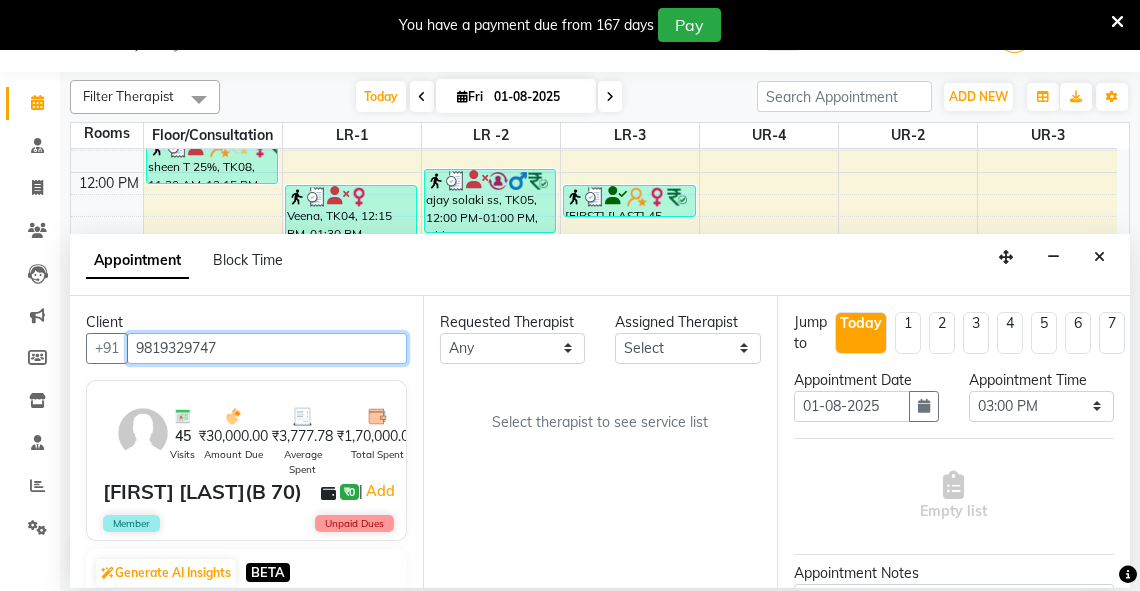 type on "9819329747" 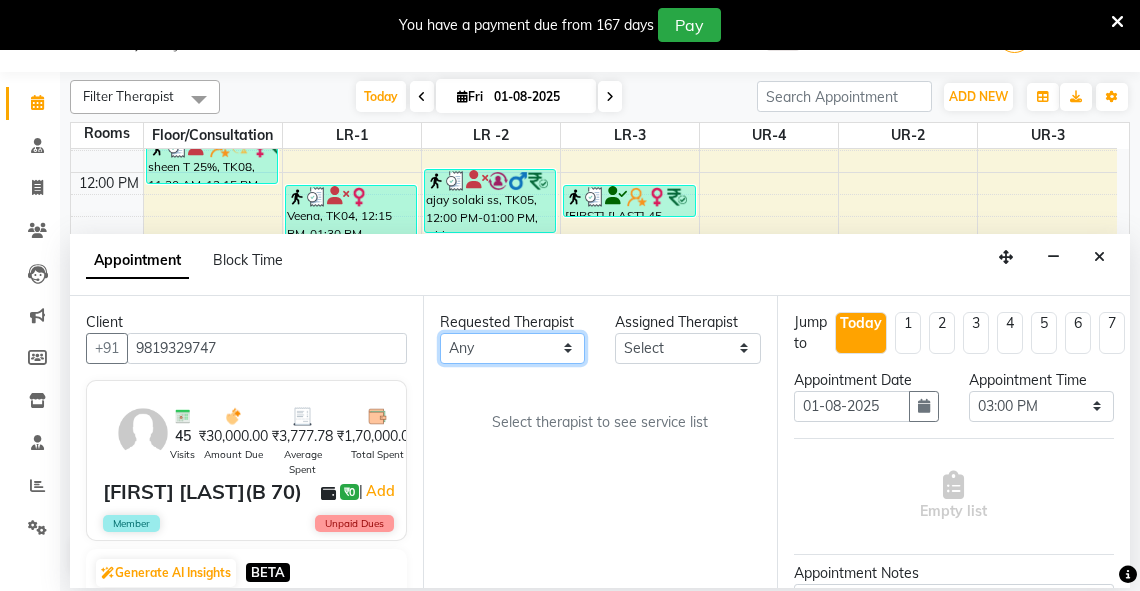 click on "Any Adarsh Akshaya V Aleena Thankachan Anakha A K Anaswara N anusha  Dhaneesha Dr JIJI K P elizabeth gopika Guddu Maurya JISHNU maneesha a Manoj K M OTHER BRANCH Sardinia Shyamjith Vineeth Vijayan vishnu priya yadhu" at bounding box center [512, 348] 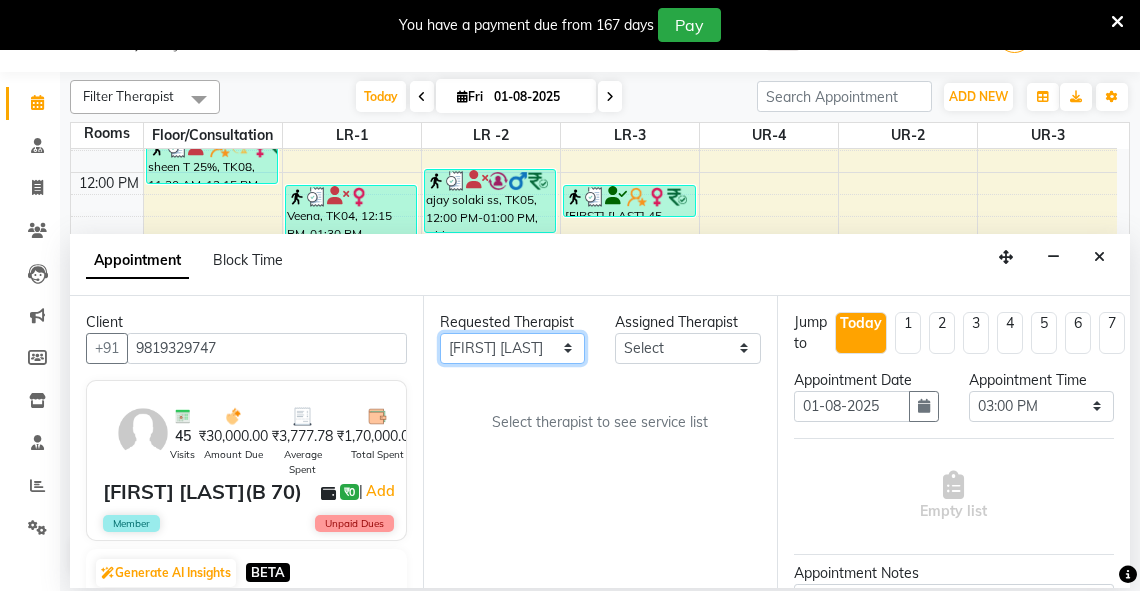 click on "Any Adarsh Akshaya V Aleena Thankachan Anakha A K Anaswara N anusha  Dhaneesha Dr JIJI K P elizabeth gopika Guddu Maurya JISHNU maneesha a Manoj K M OTHER BRANCH Sardinia Shyamjith Vineeth Vijayan vishnu priya yadhu" at bounding box center [512, 348] 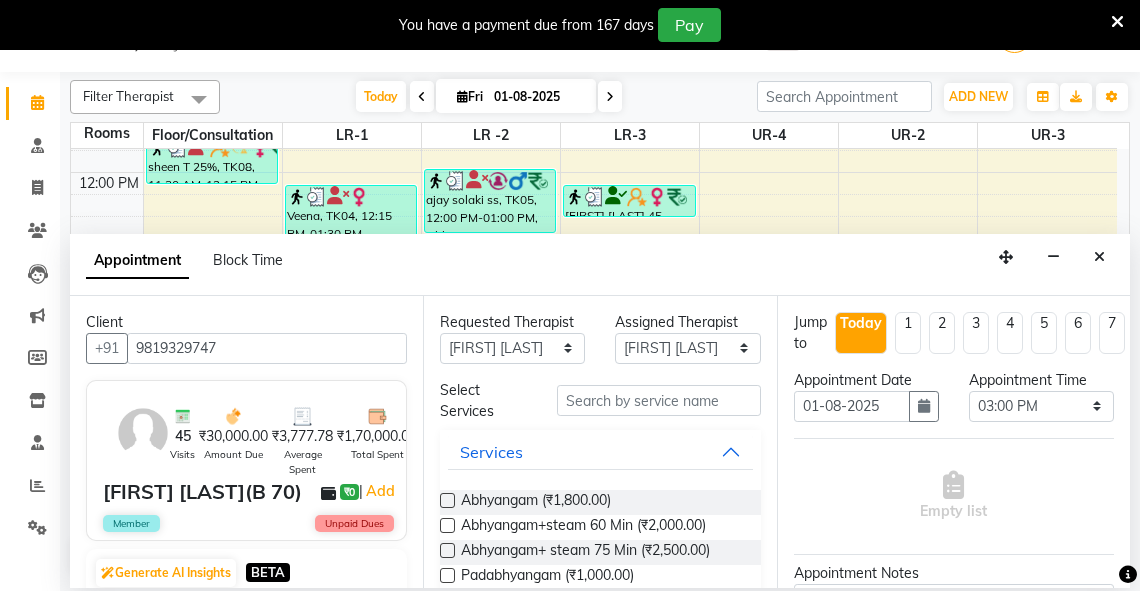 click at bounding box center [447, 500] 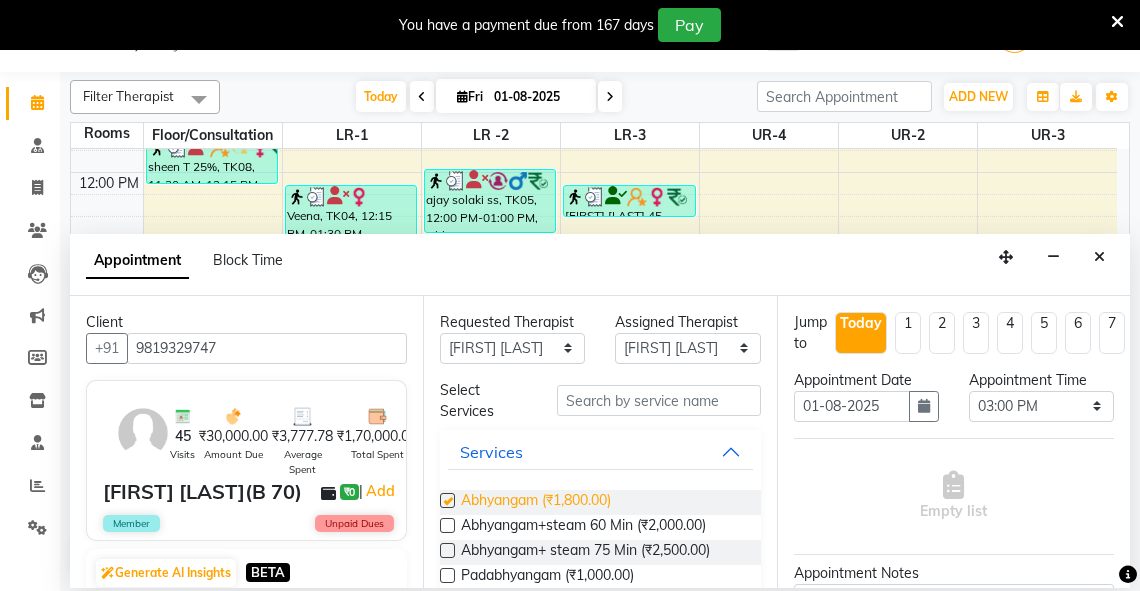 select on "2649" 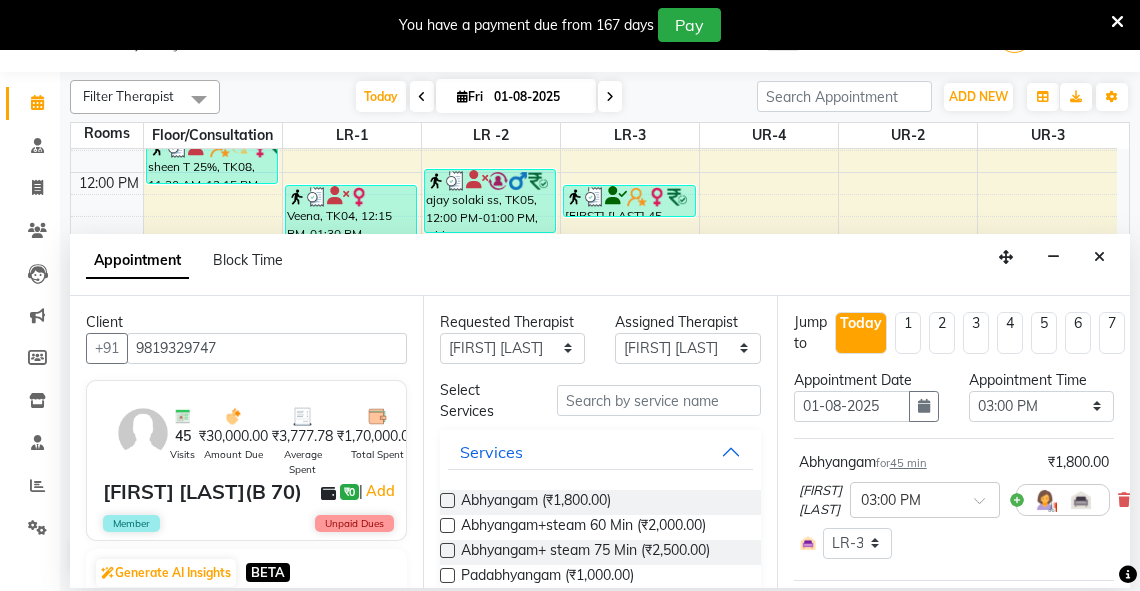 checkbox on "false" 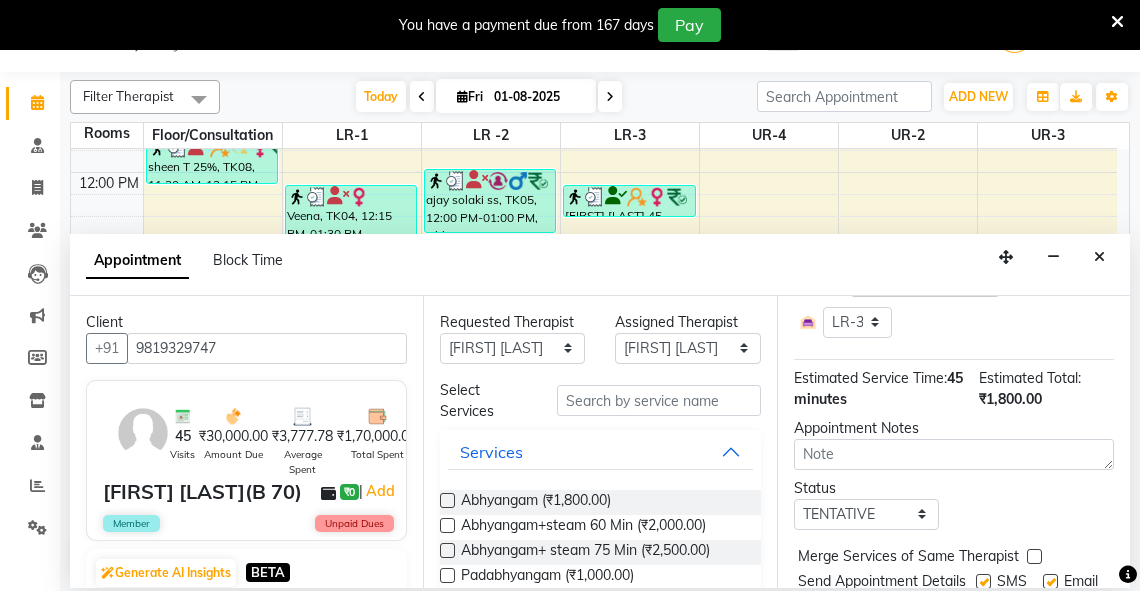scroll, scrollTop: 316, scrollLeft: 0, axis: vertical 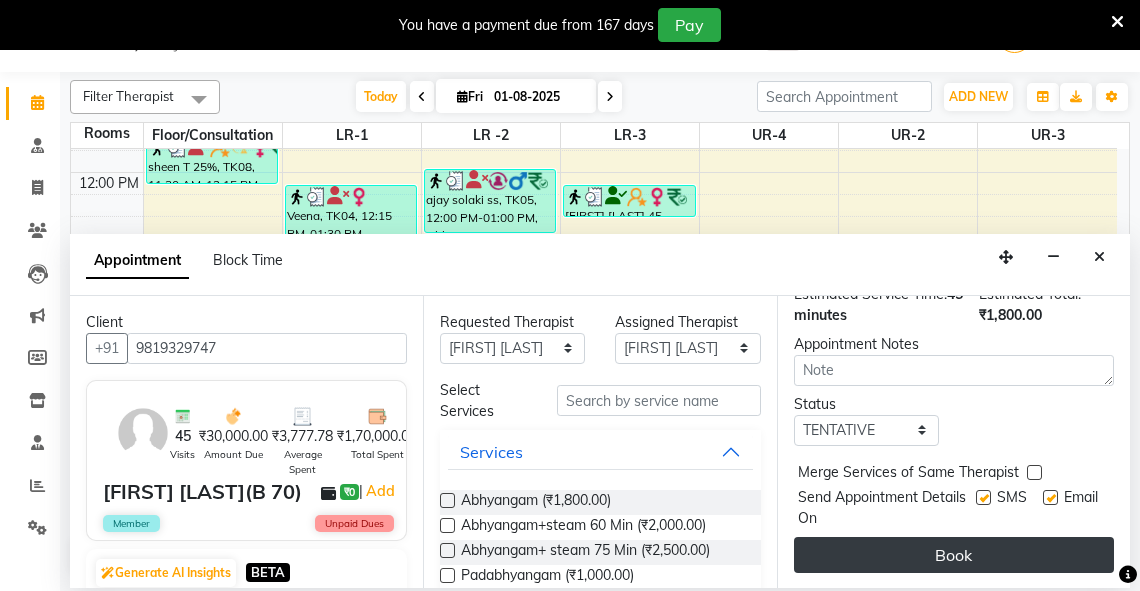 click on "Book" at bounding box center [954, 555] 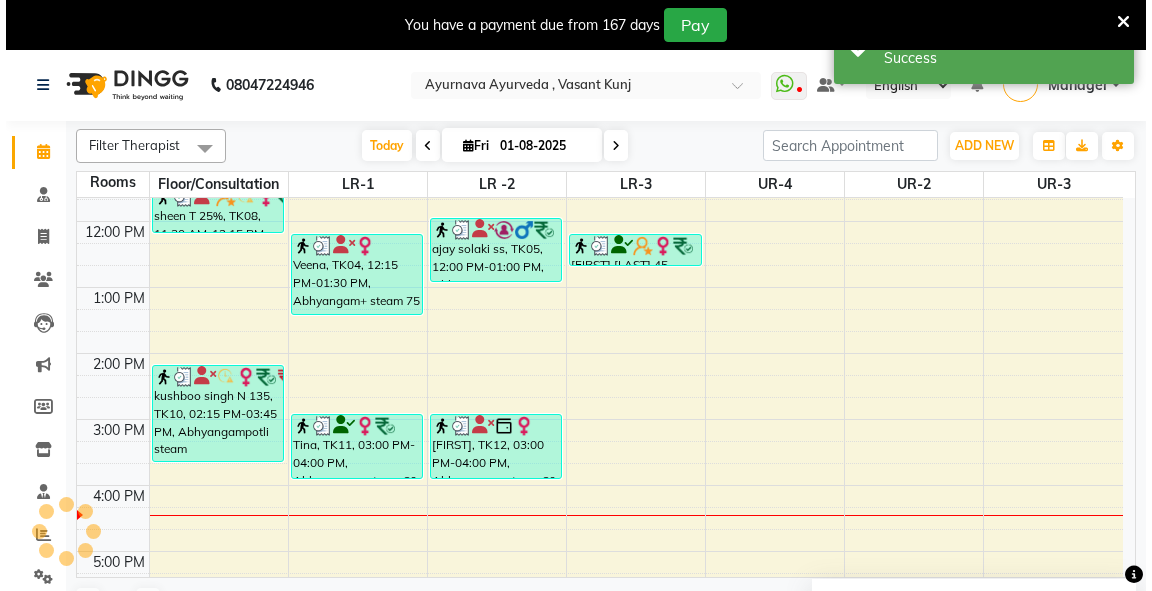 scroll, scrollTop: 0, scrollLeft: 0, axis: both 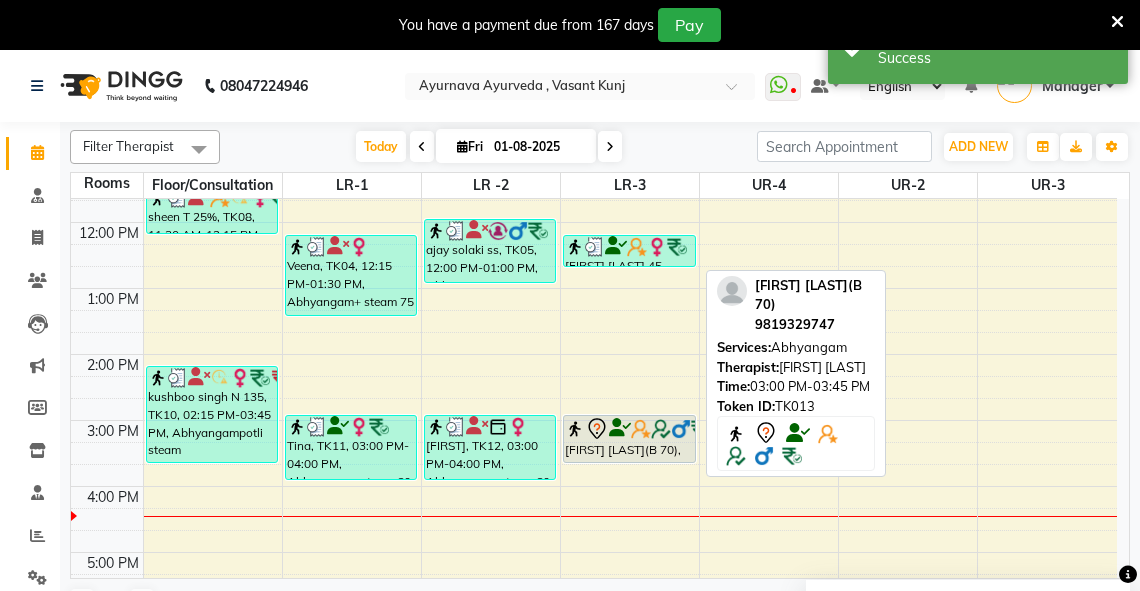 click on "[FIRST] [LAST](B 70), TK13, 03:00 PM-03:45 PM, Abhyangam" at bounding box center [629, 439] 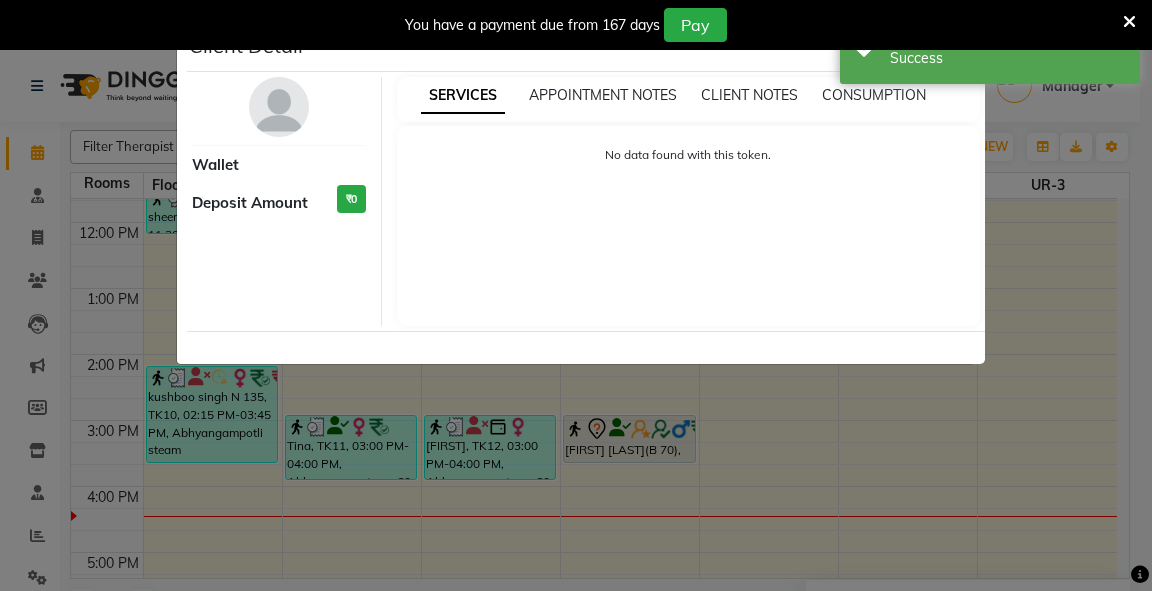 select on "7" 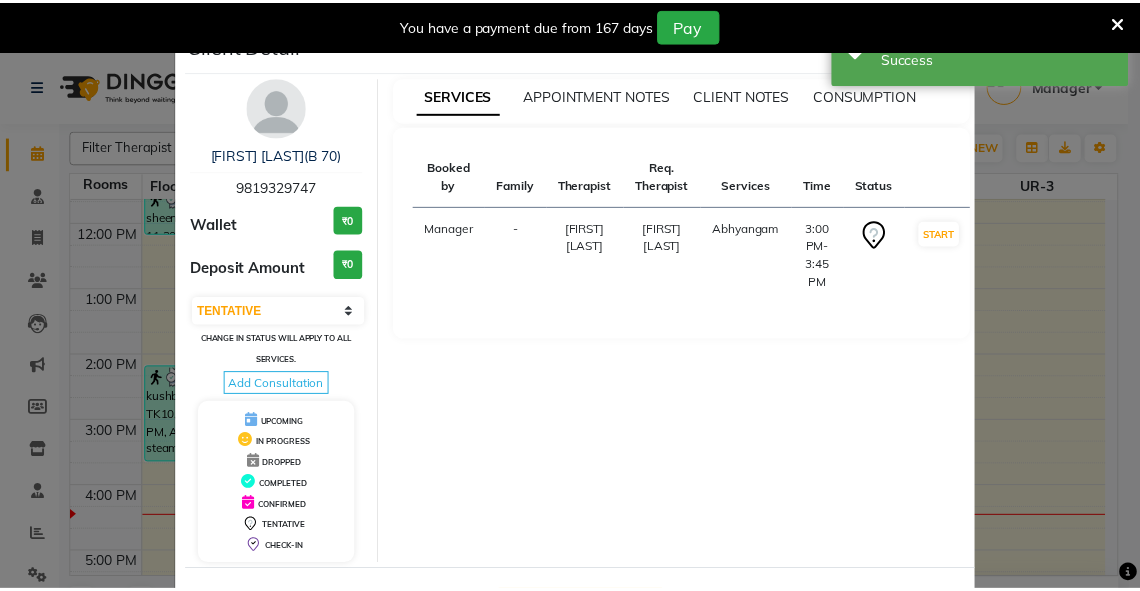 scroll, scrollTop: 78, scrollLeft: 0, axis: vertical 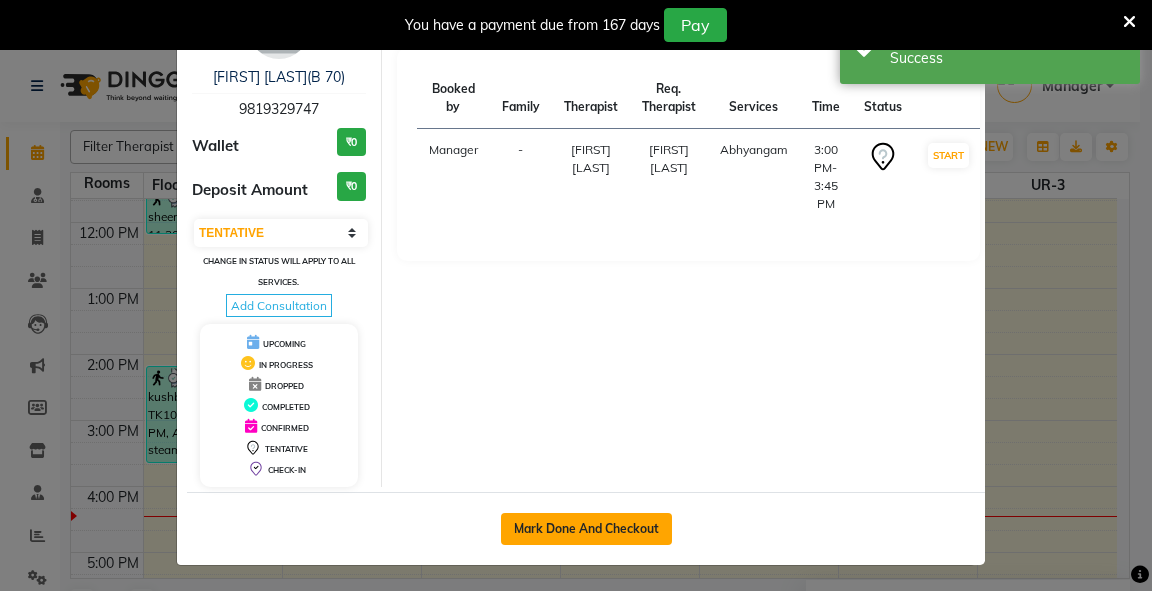 click on "Mark Done And Checkout" 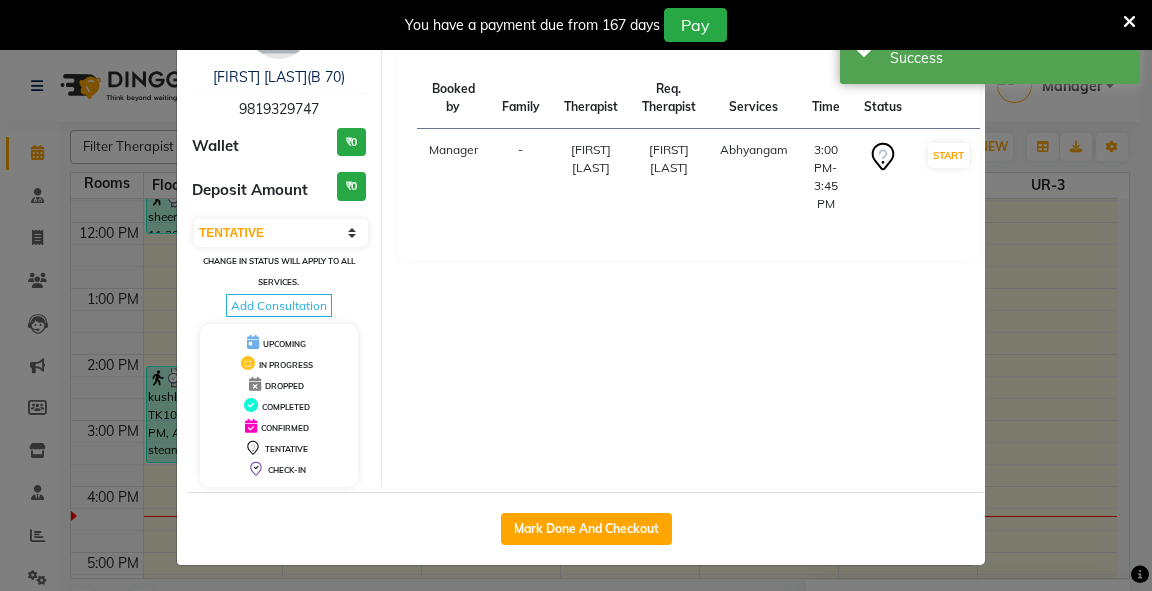 select on "service" 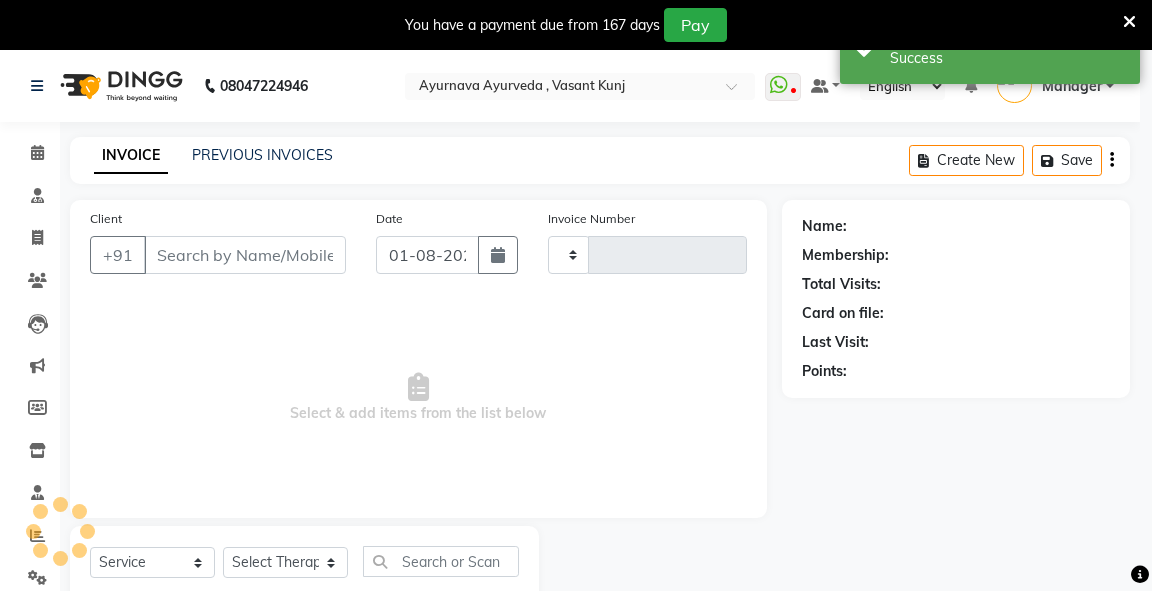 type on "2259" 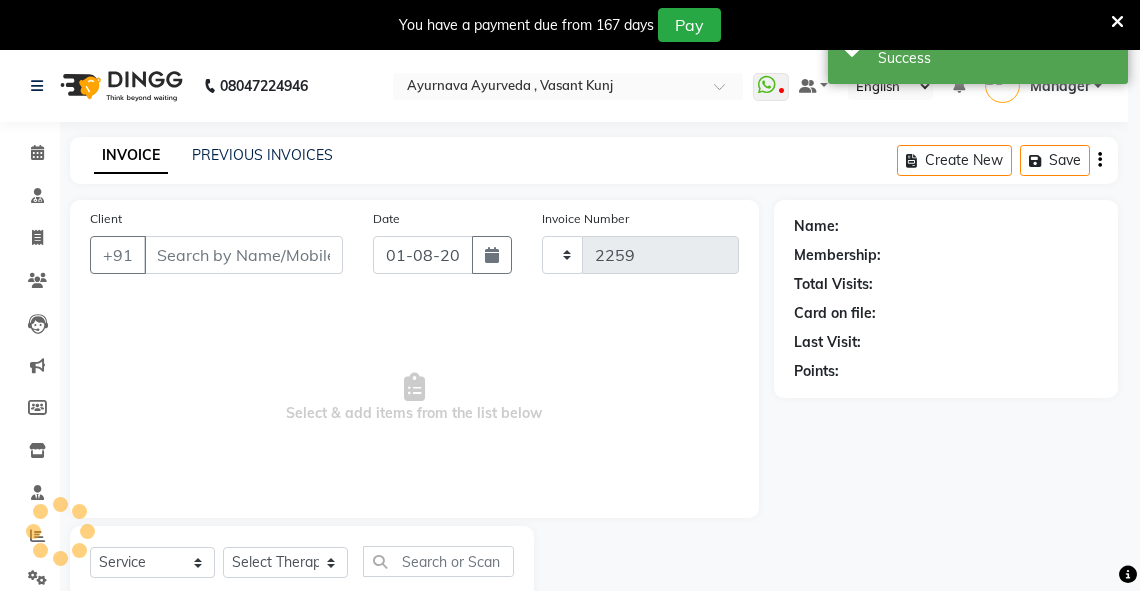 select on "5571" 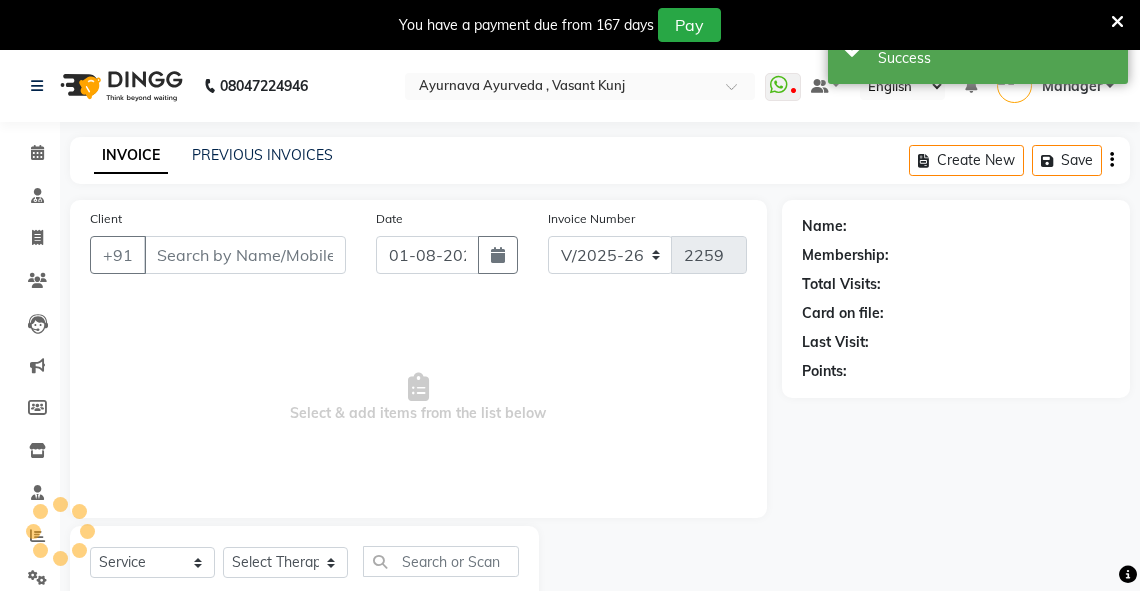 type on "9819329747" 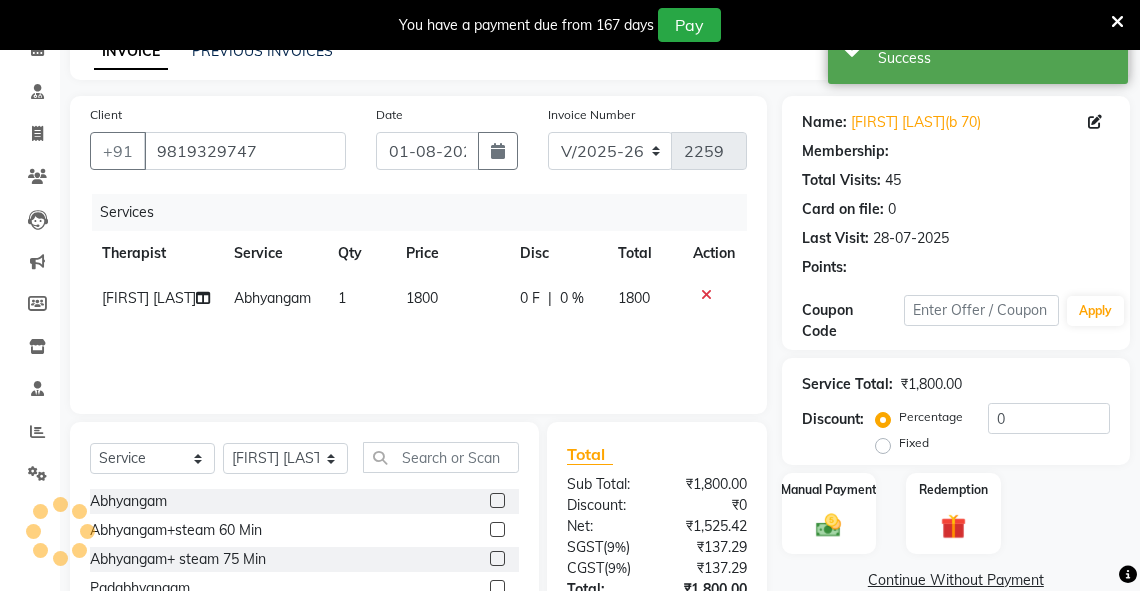 select on "1: Object" 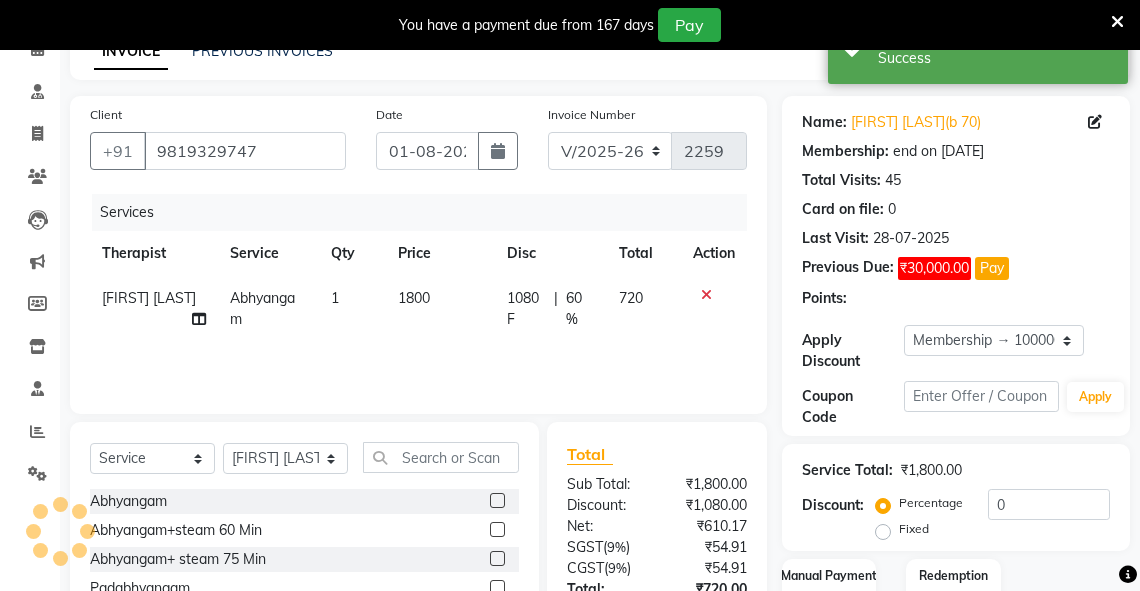 type on "60" 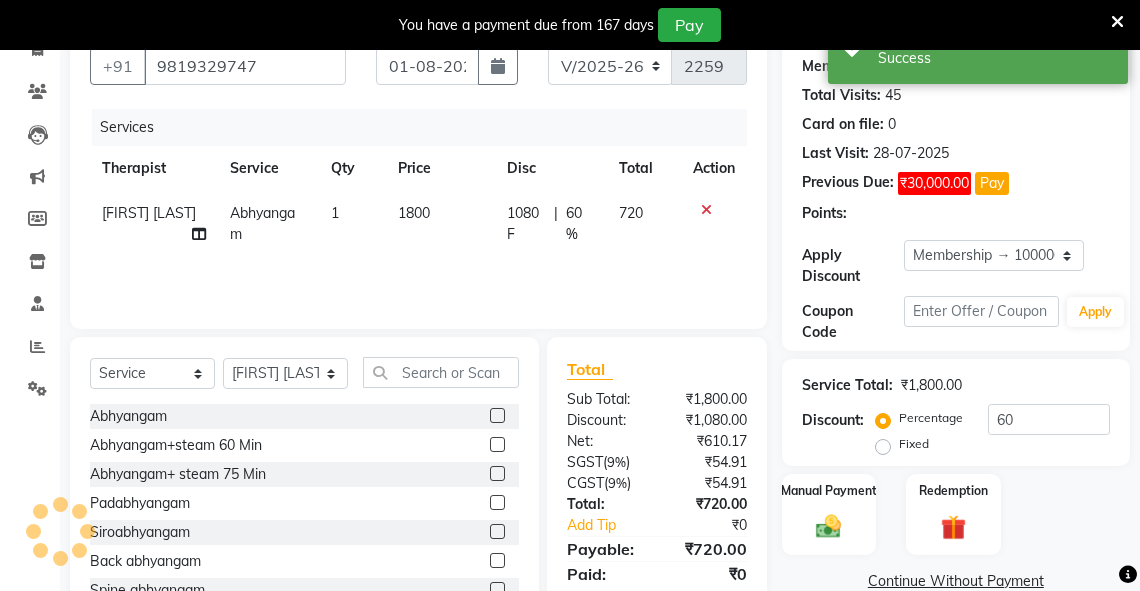 scroll, scrollTop: 202, scrollLeft: 0, axis: vertical 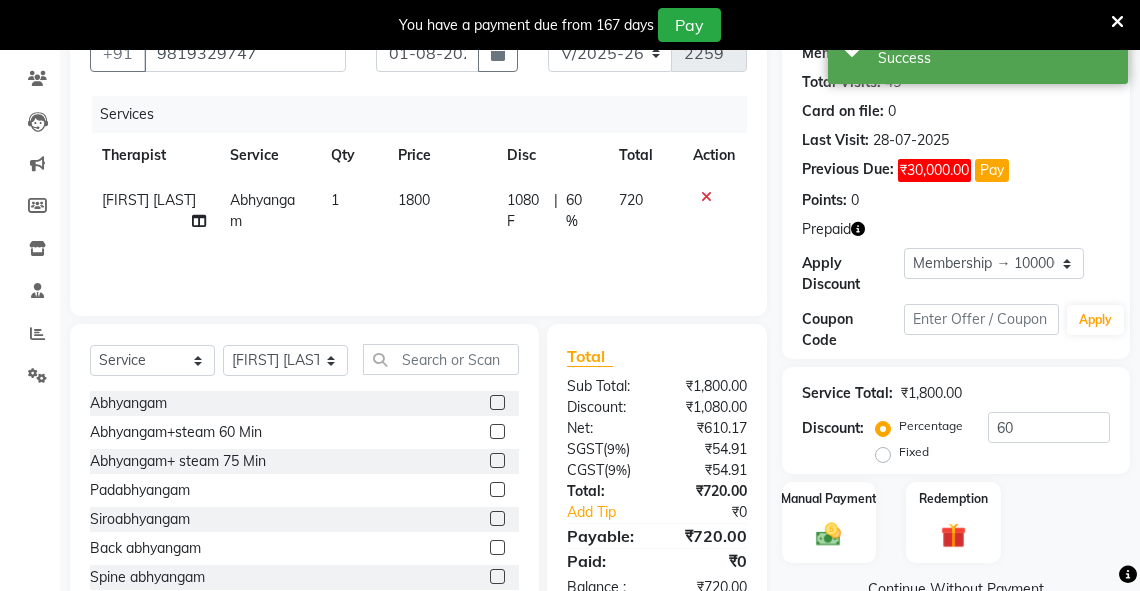 click on "Fixed" 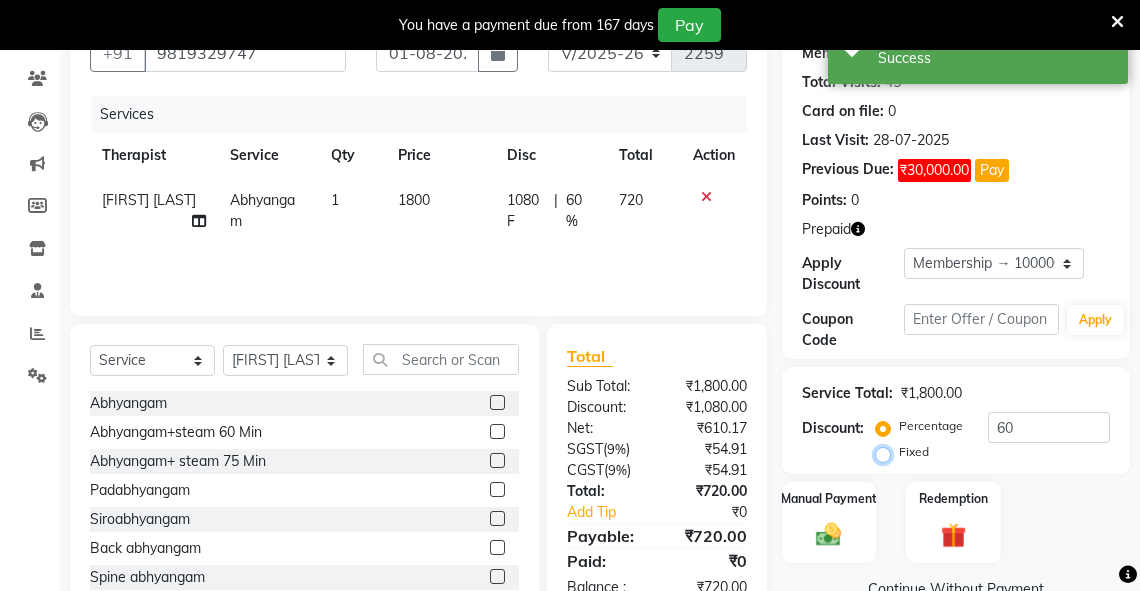 click on "Fixed" at bounding box center [887, 452] 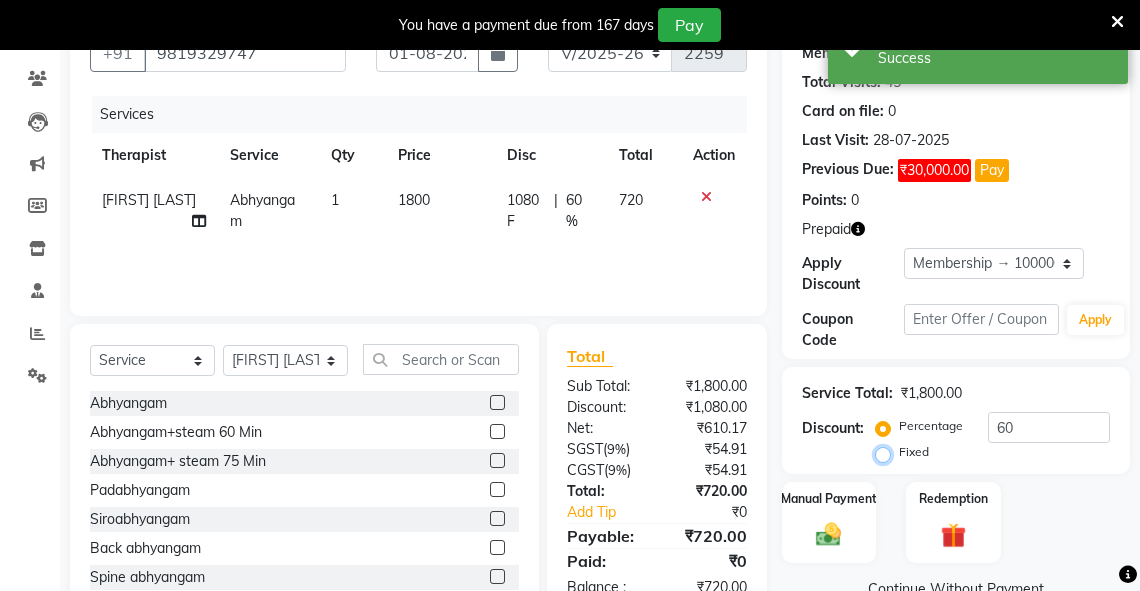 radio on "true" 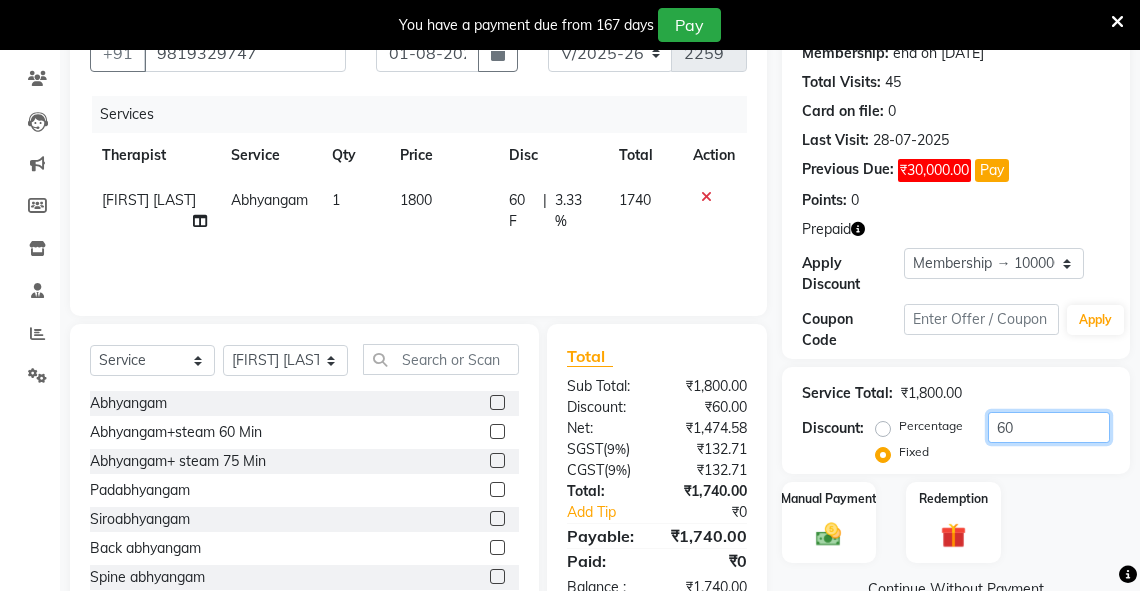 drag, startPoint x: 1038, startPoint y: 418, endPoint x: 932, endPoint y: 430, distance: 106.677086 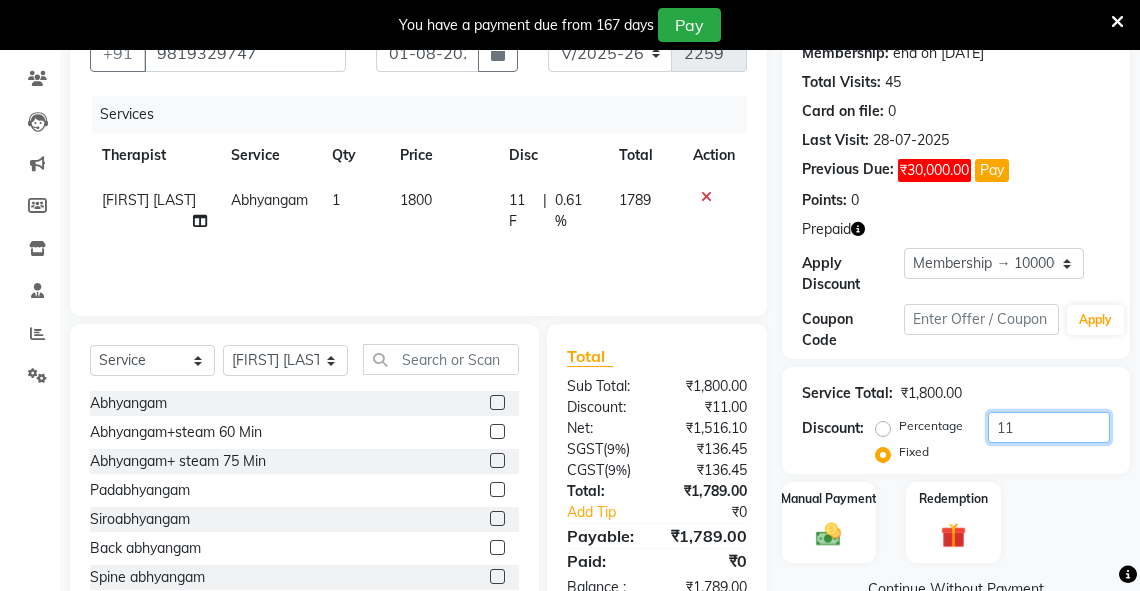 type on "1" 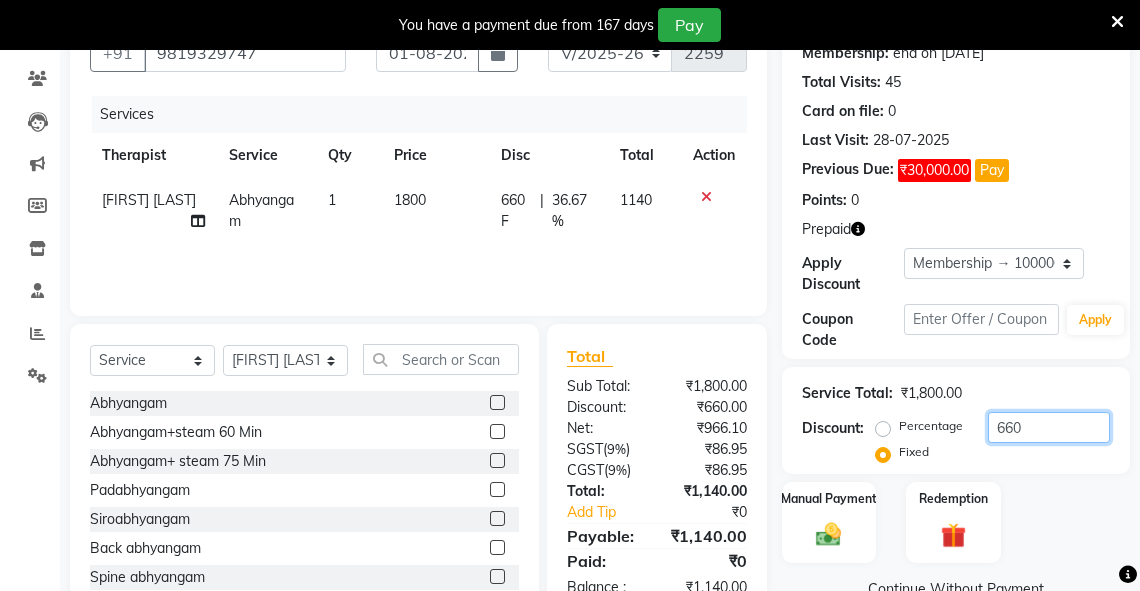 scroll, scrollTop: 260, scrollLeft: 0, axis: vertical 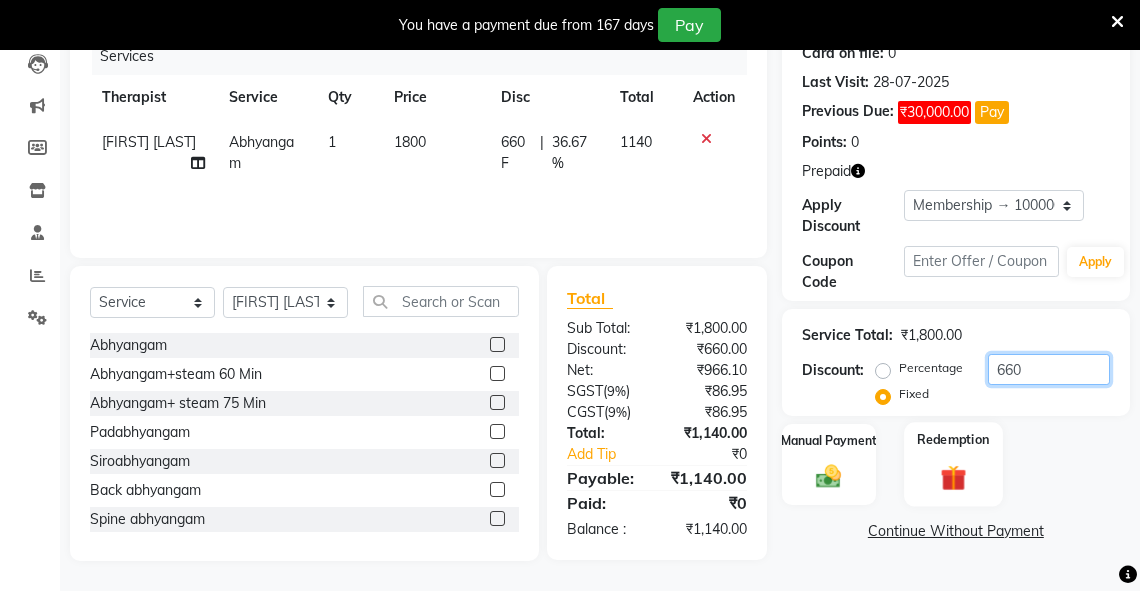 type on "660" 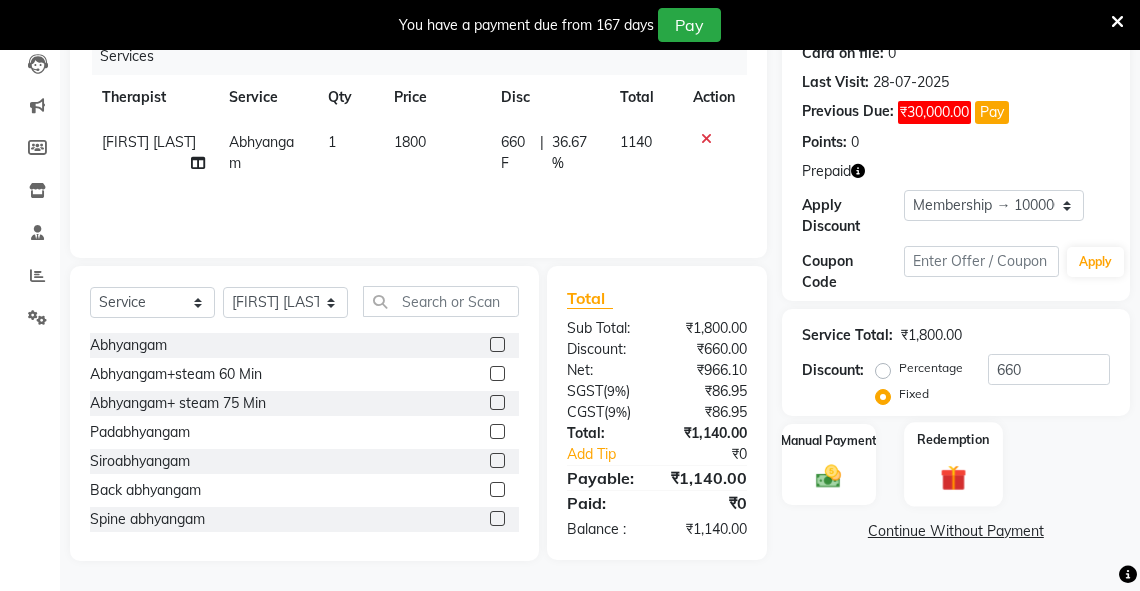 click on "Redemption" 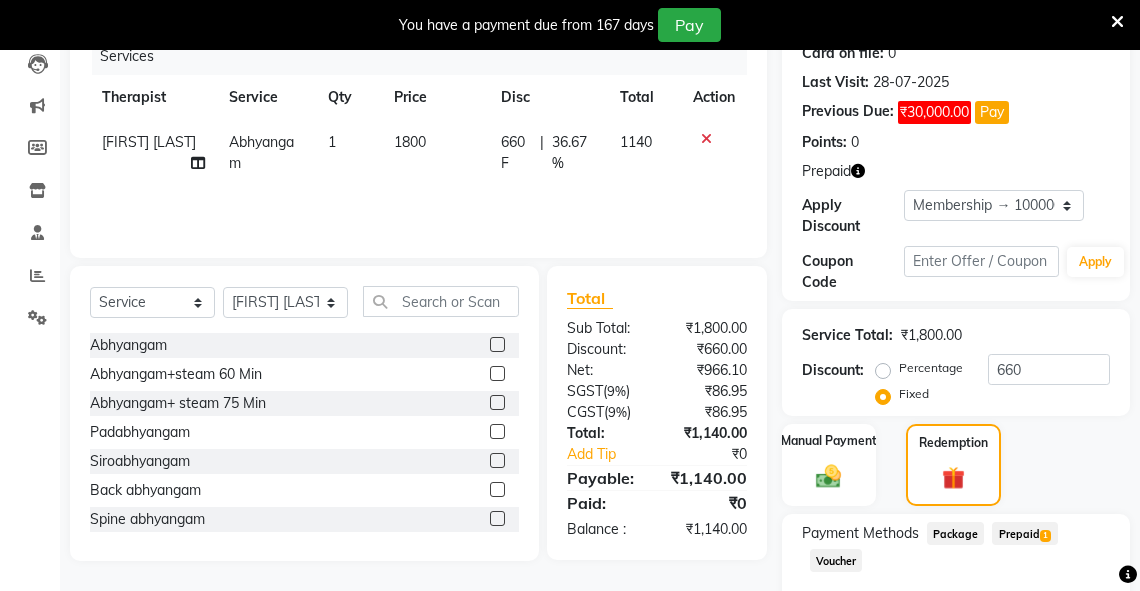drag, startPoint x: 1024, startPoint y: 533, endPoint x: 1151, endPoint y: 420, distance: 169.99411 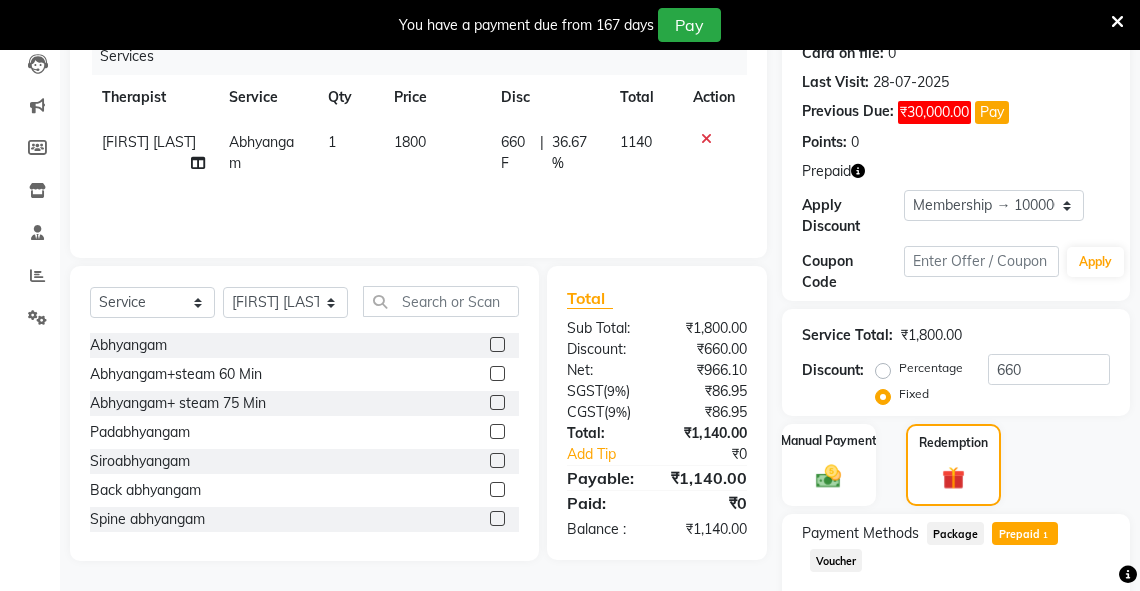 scroll, scrollTop: 417, scrollLeft: 0, axis: vertical 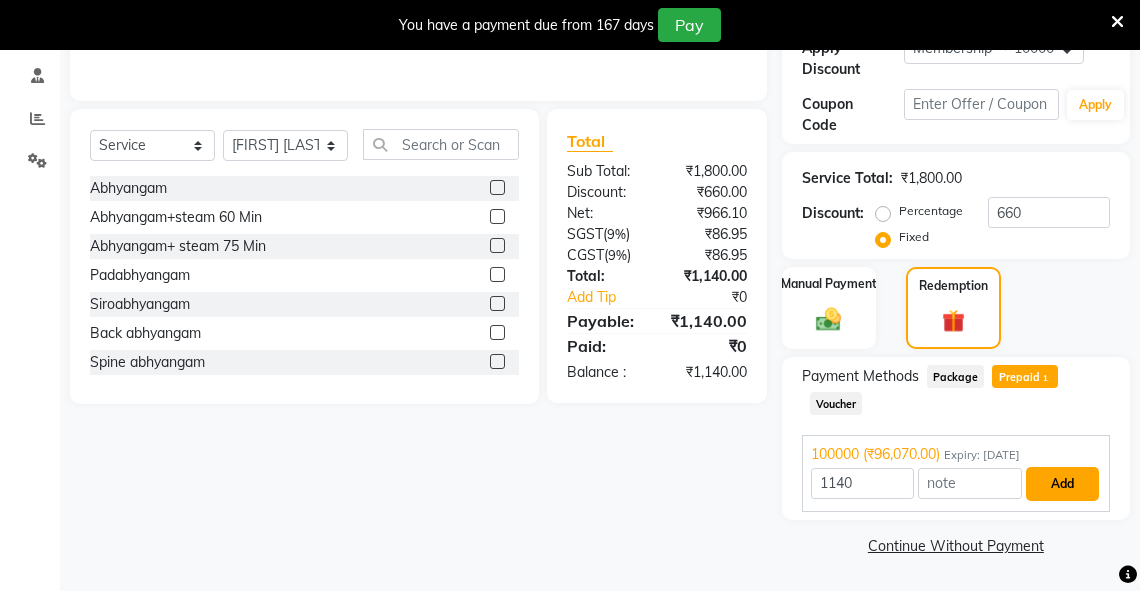 click on "Add" at bounding box center [1062, 484] 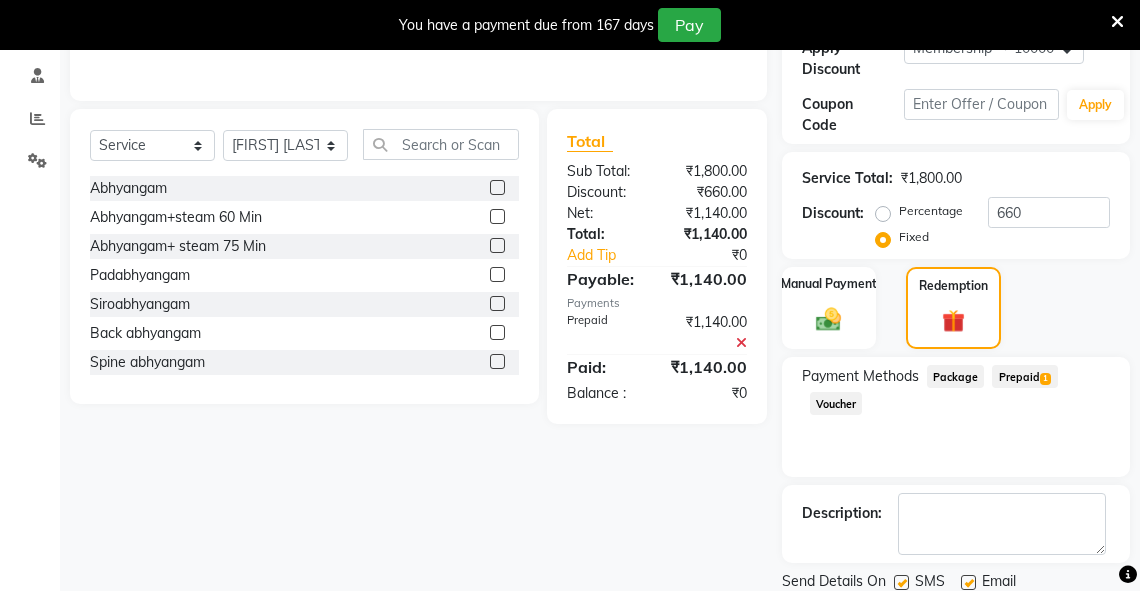 scroll, scrollTop: 485, scrollLeft: 0, axis: vertical 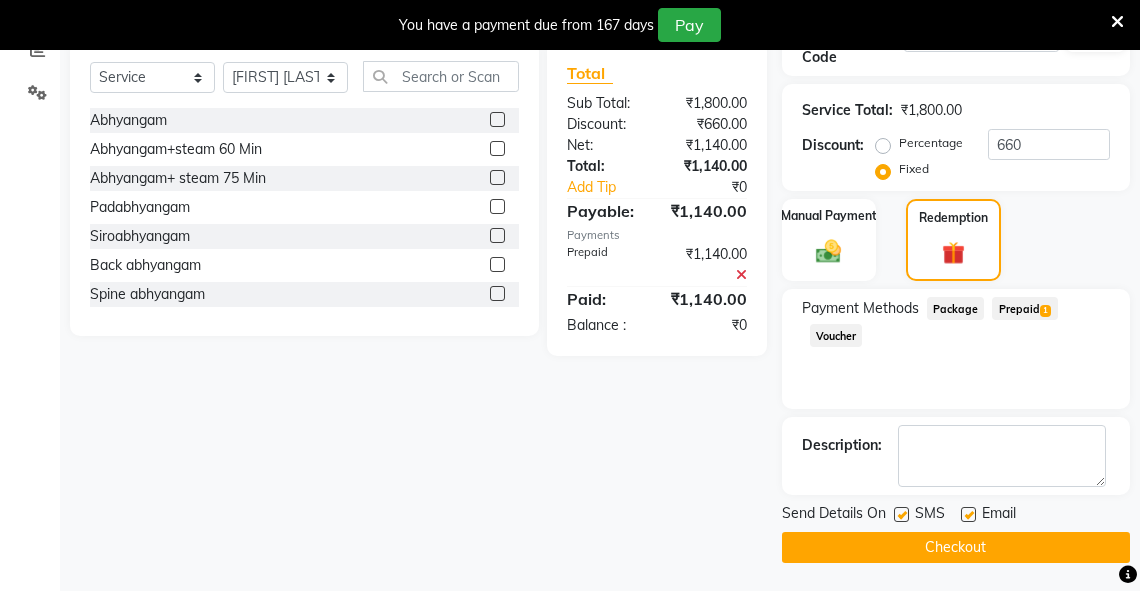 click on "Checkout" 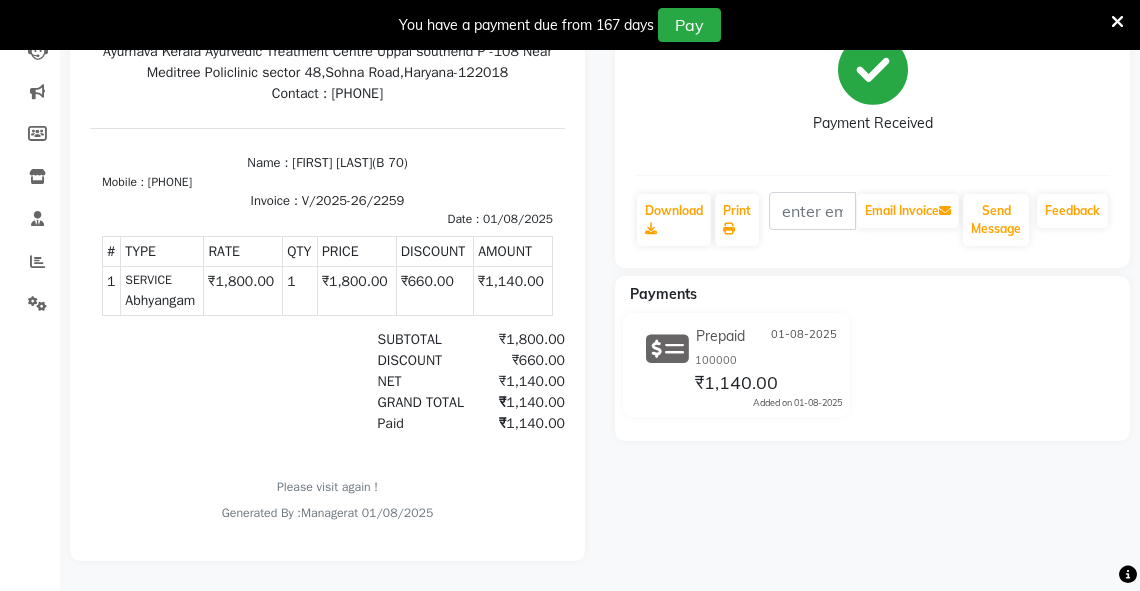 scroll, scrollTop: 0, scrollLeft: 0, axis: both 